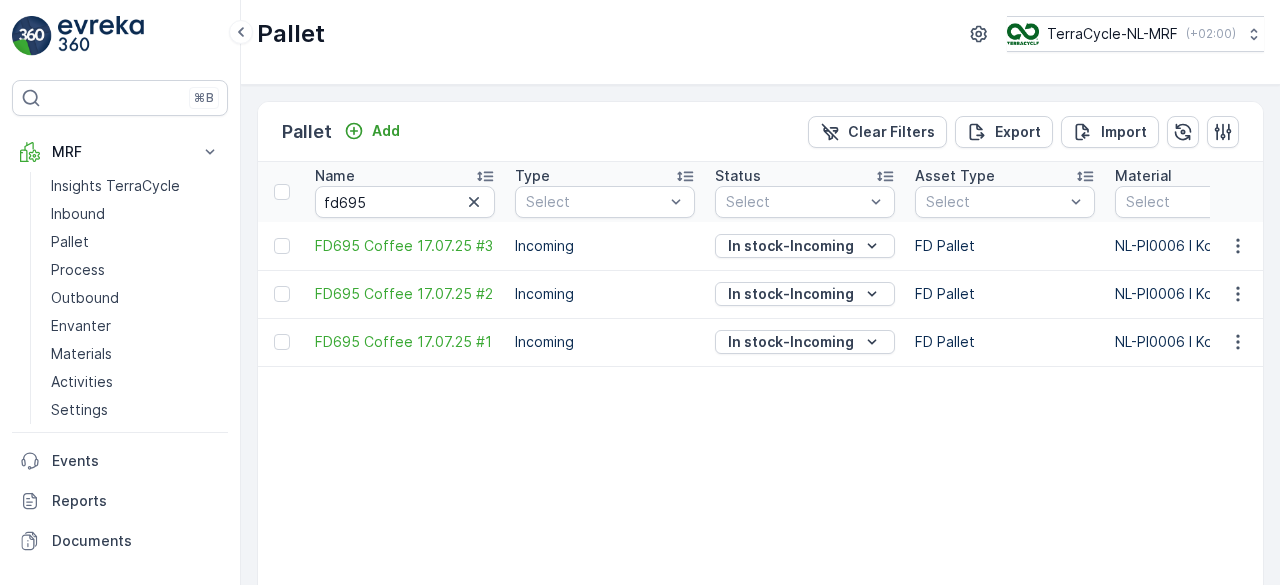 scroll, scrollTop: 0, scrollLeft: 0, axis: both 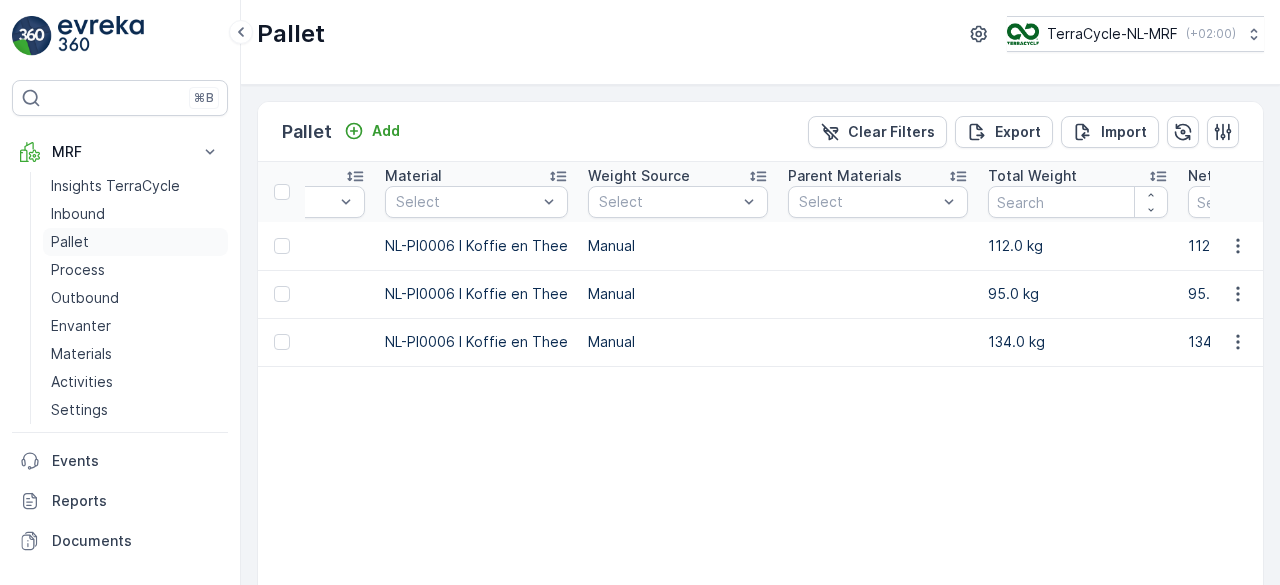 click on "Pallet" at bounding box center [70, 242] 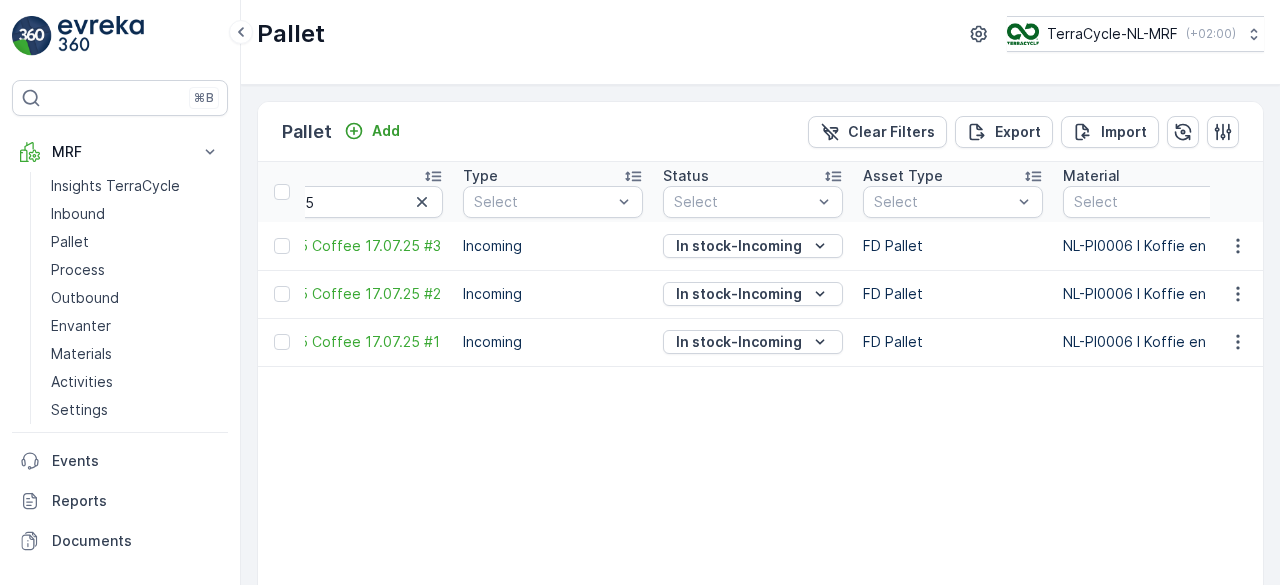 scroll, scrollTop: 0, scrollLeft: 0, axis: both 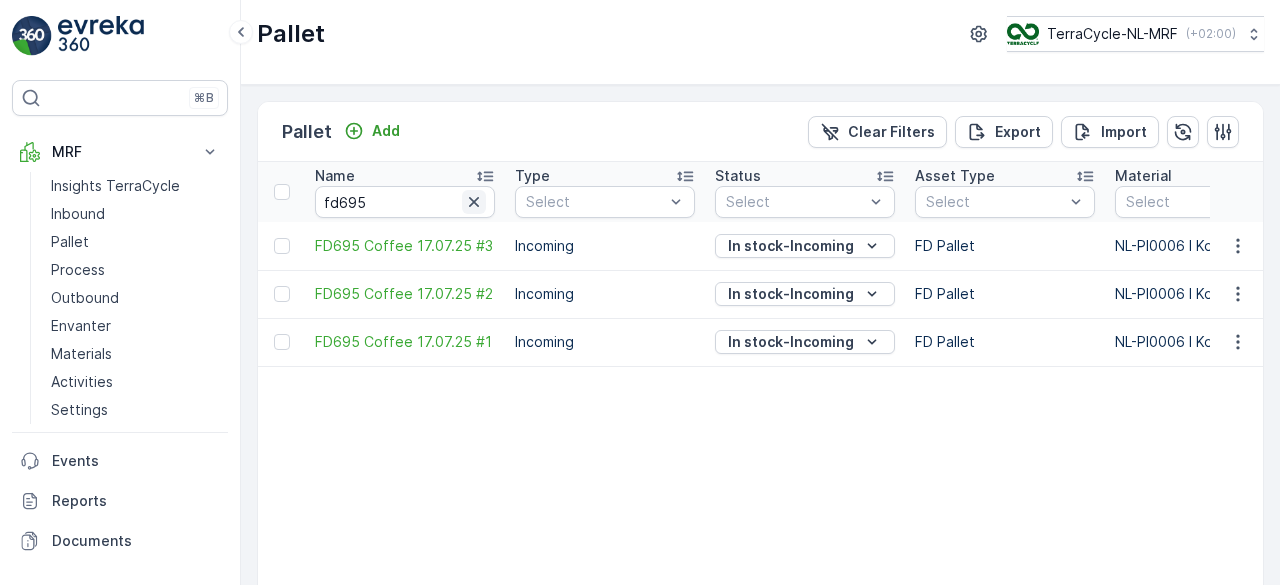 click 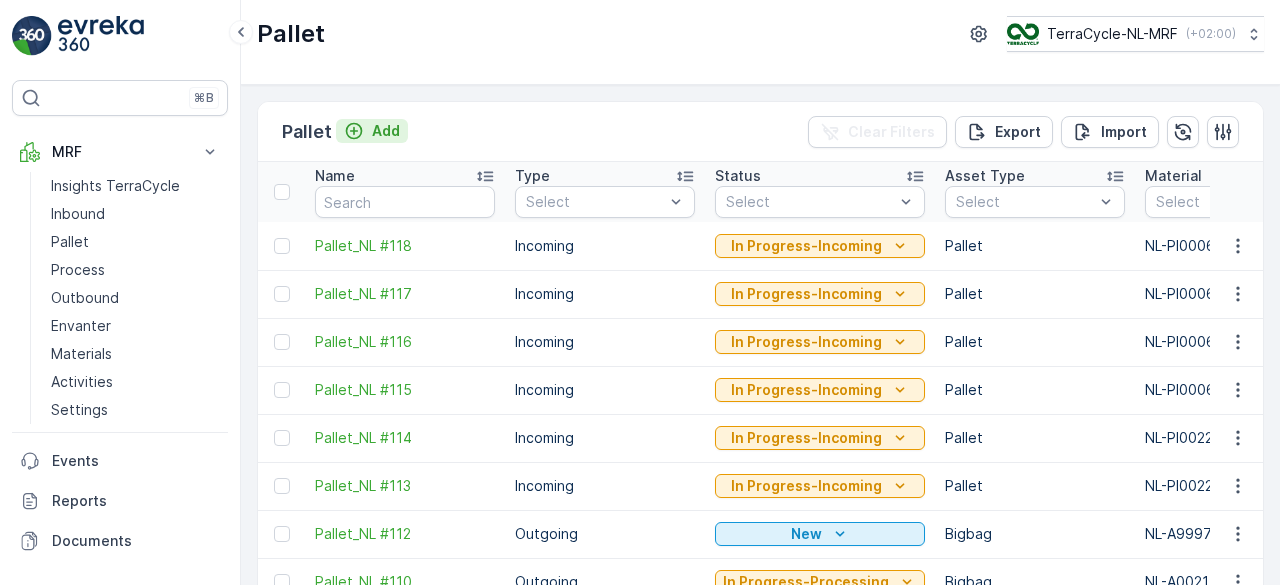 click on "Add" at bounding box center (386, 131) 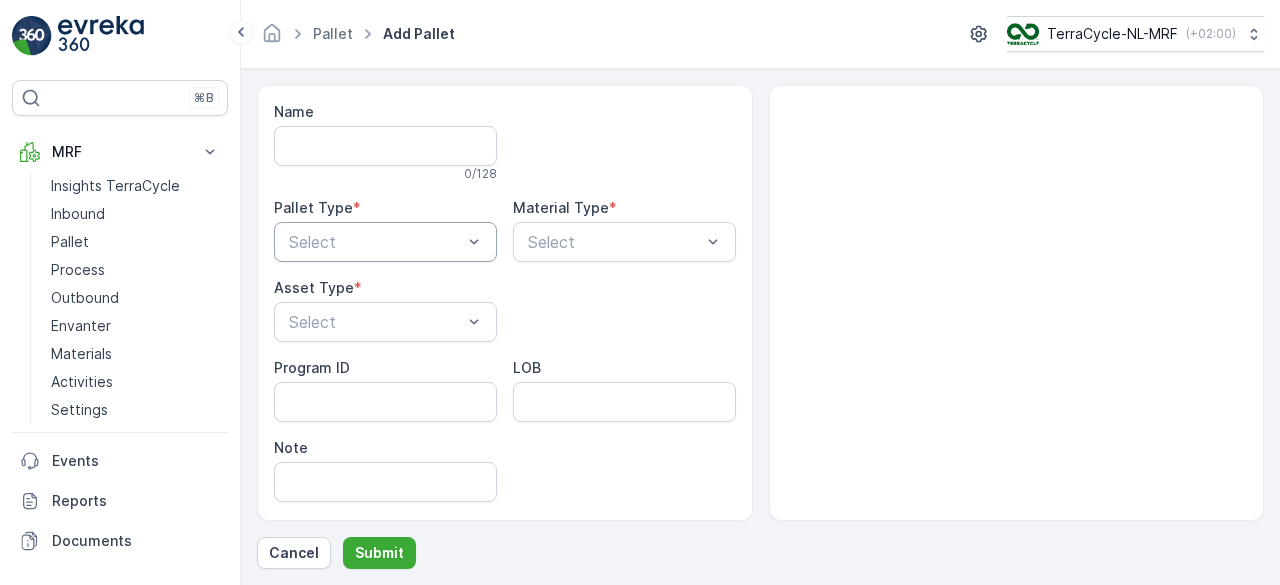 click at bounding box center [375, 242] 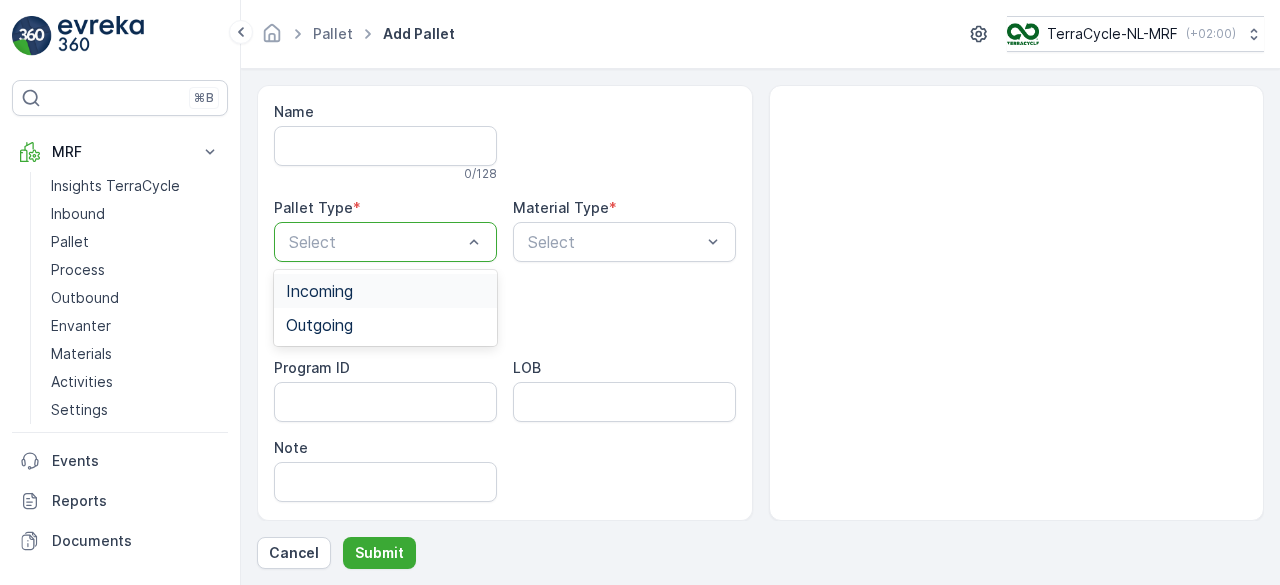 click on "Incoming" at bounding box center (385, 291) 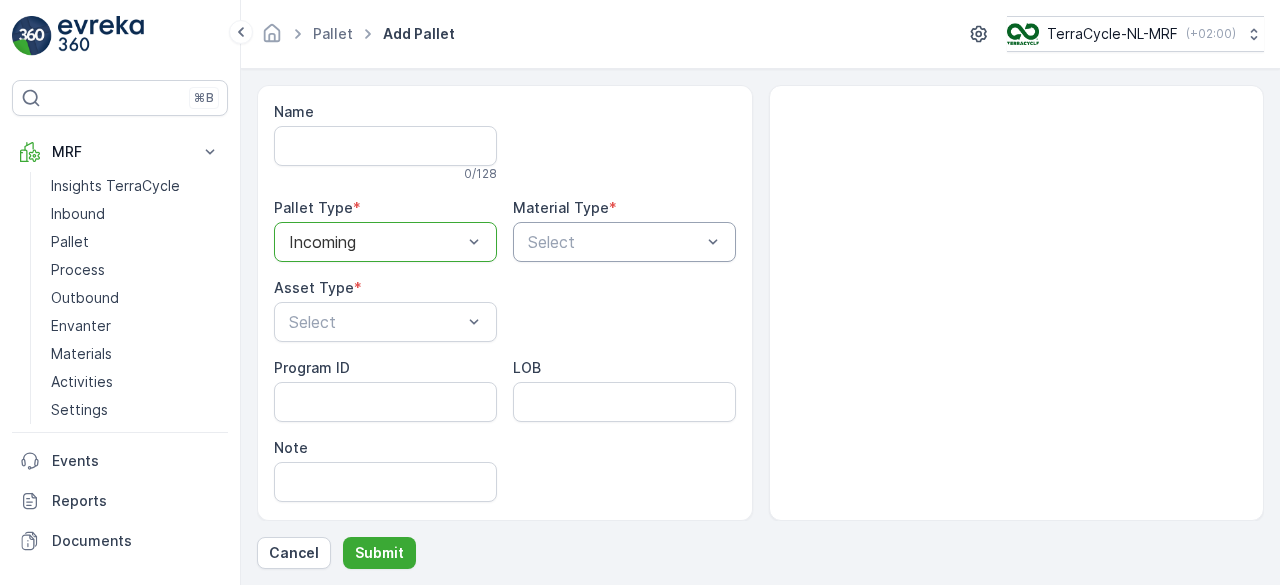 click at bounding box center (614, 242) 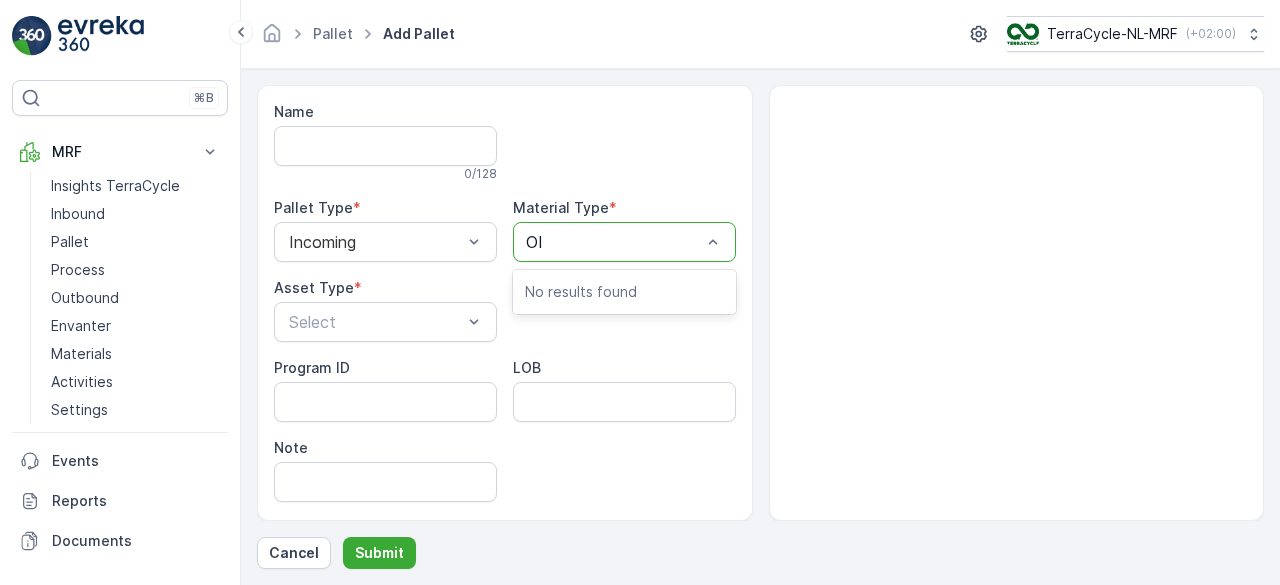 type on "O" 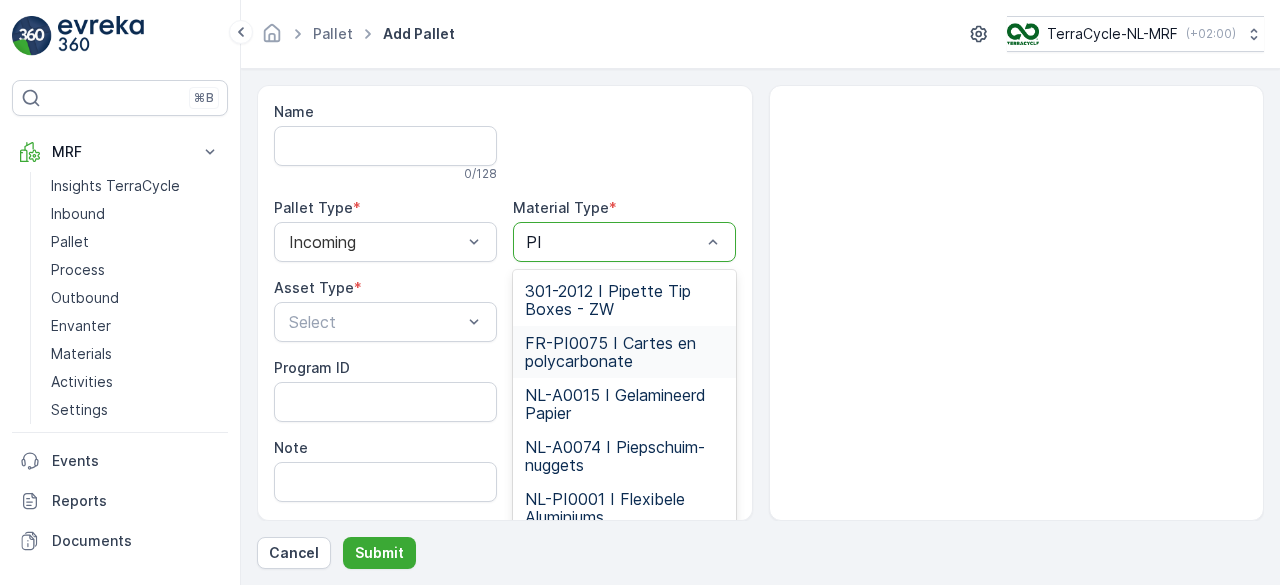 type on "P" 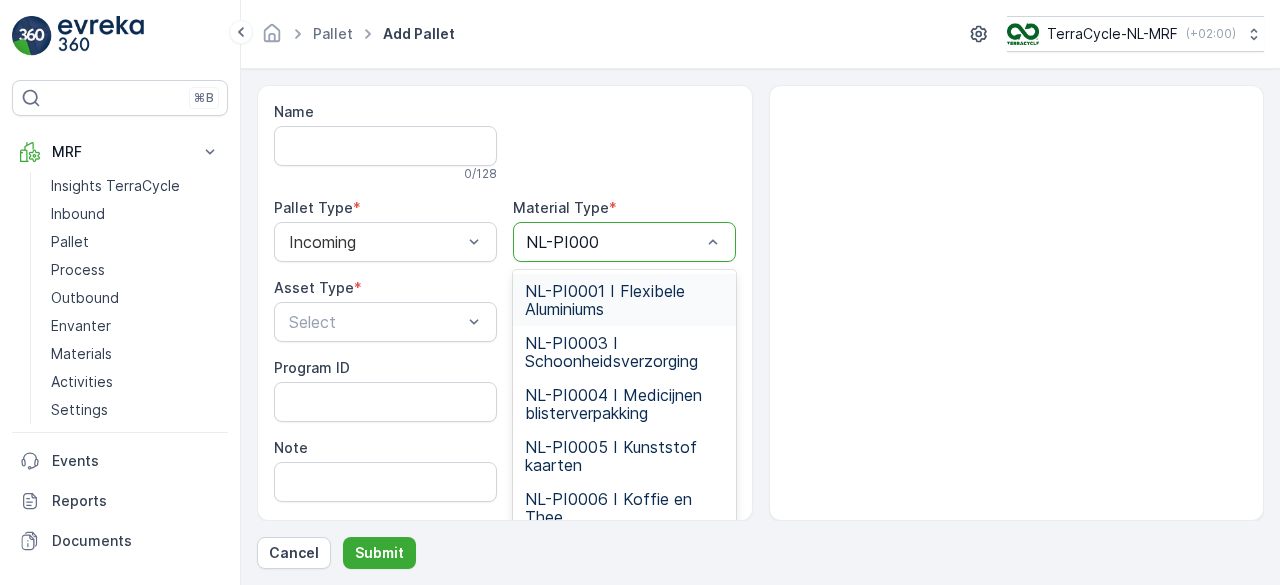 type on "NL-PI0006" 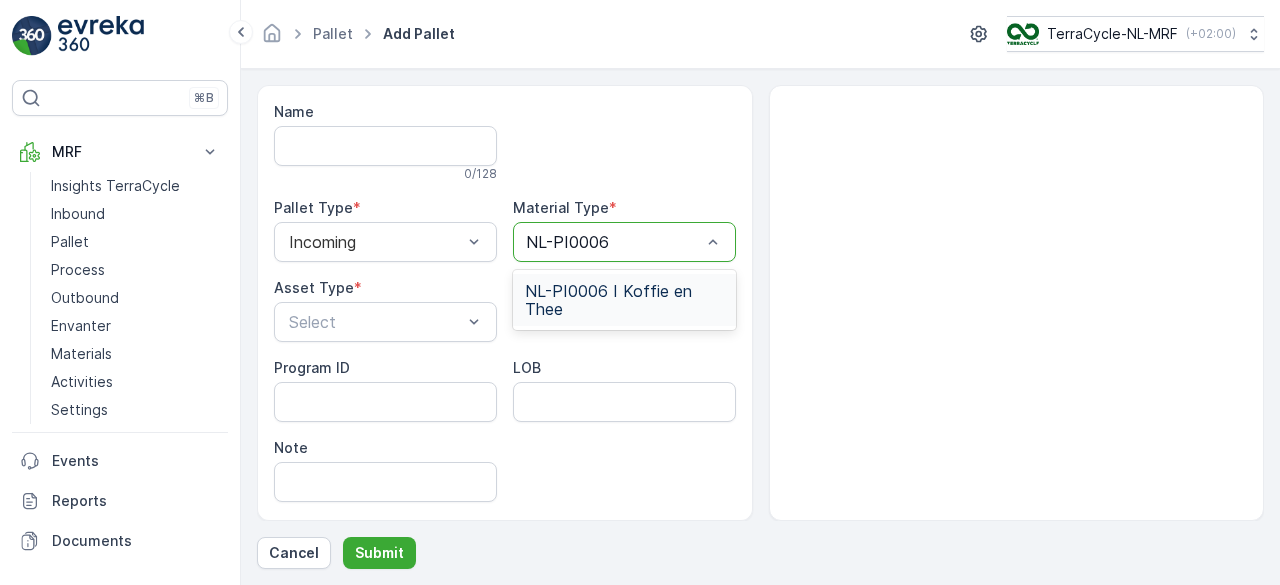 click on "NL-PI0006 I Koffie en Thee" at bounding box center (624, 300) 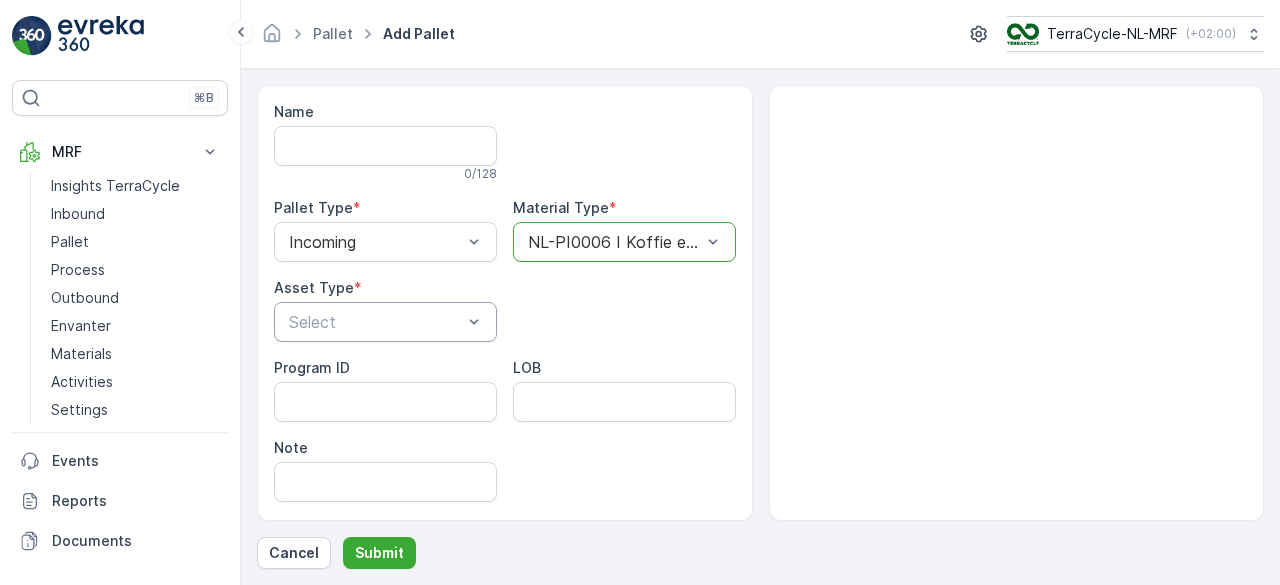 click at bounding box center (375, 322) 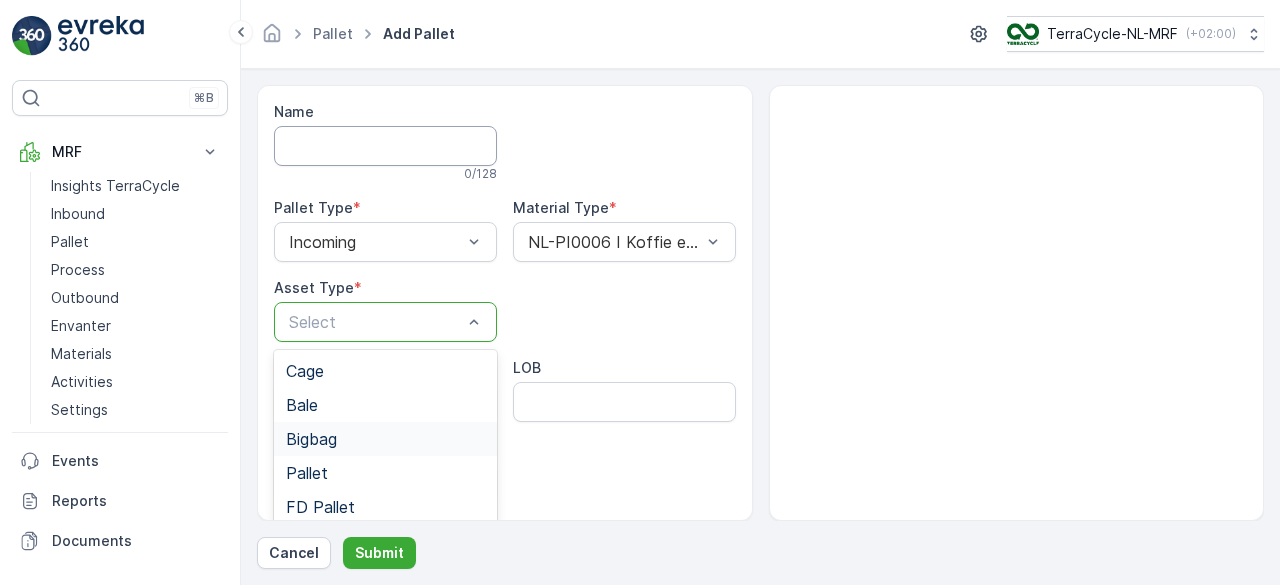 click on "Name" at bounding box center (385, 146) 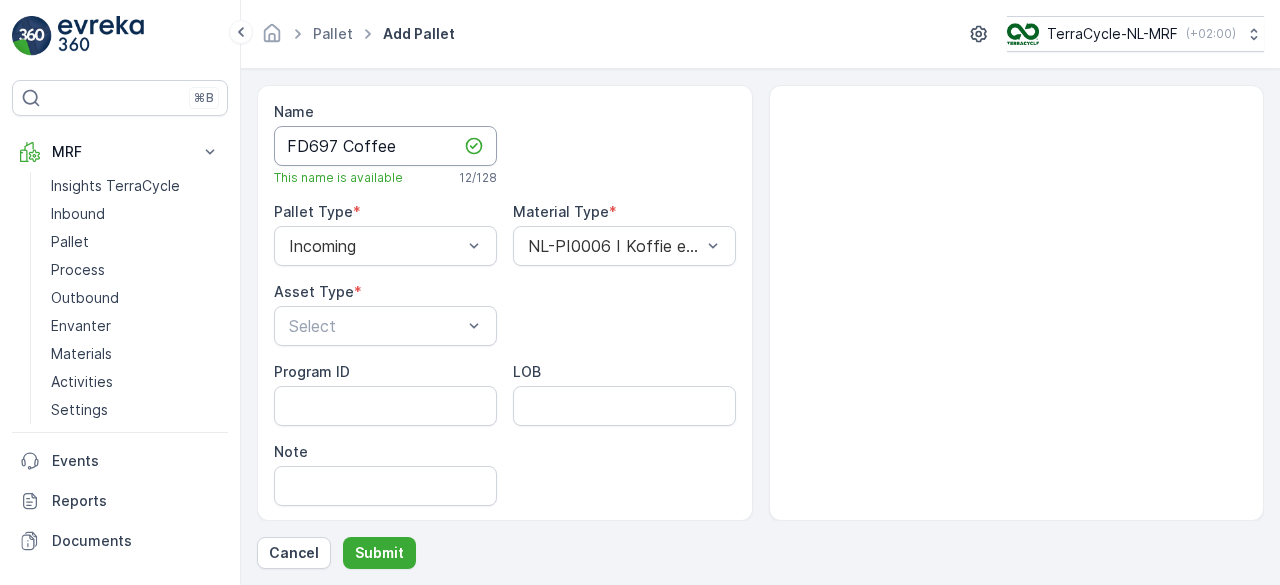 click on "FD697 Coffee" at bounding box center [385, 146] 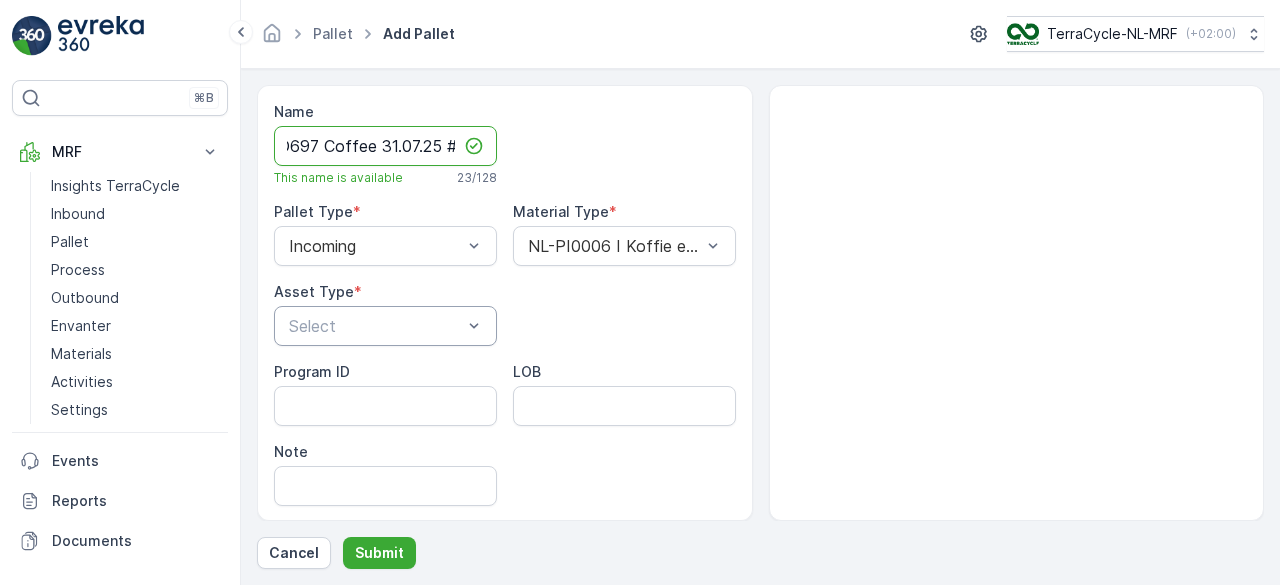 scroll, scrollTop: 0, scrollLeft: 26, axis: horizontal 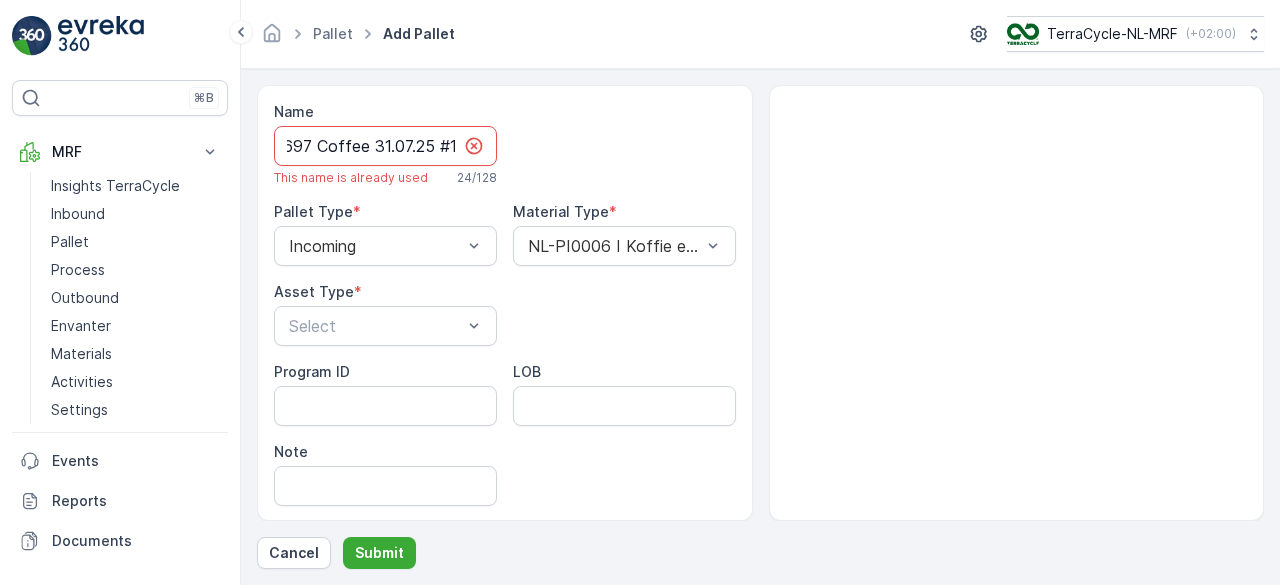 type on "FD697 Coffee 31.07.25 #1" 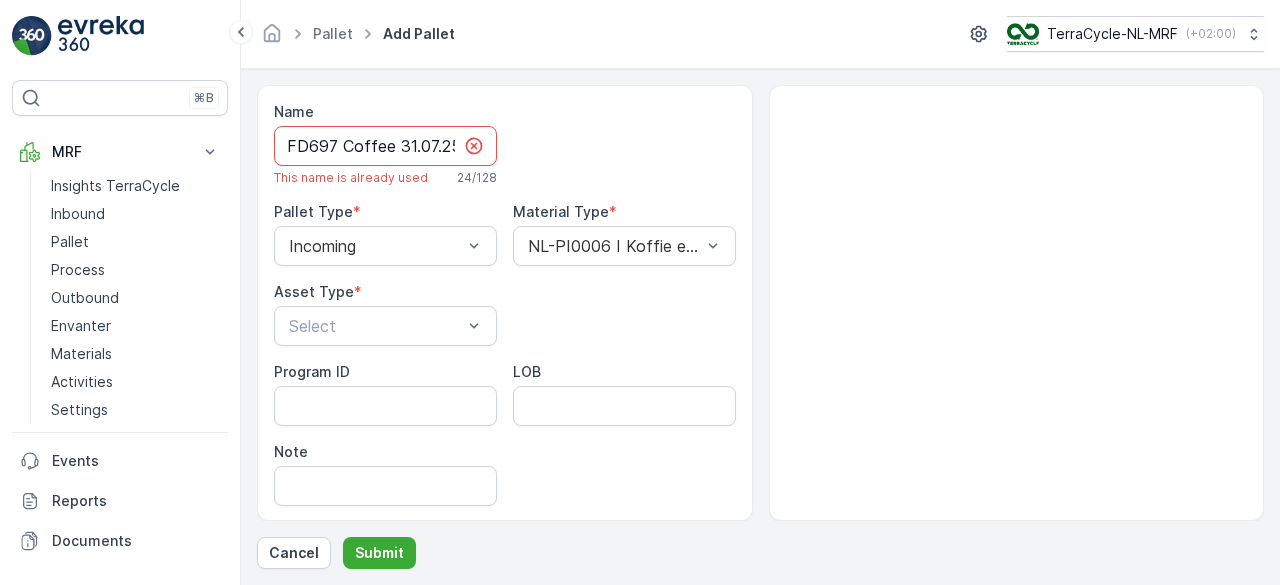 click 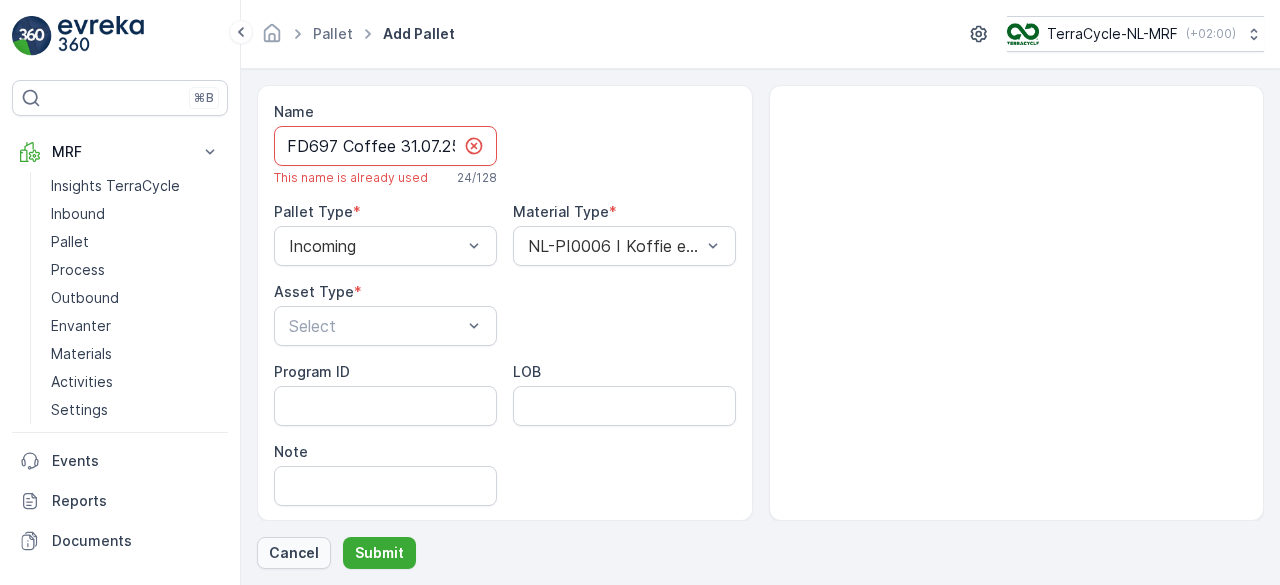 click on "Cancel" at bounding box center (294, 553) 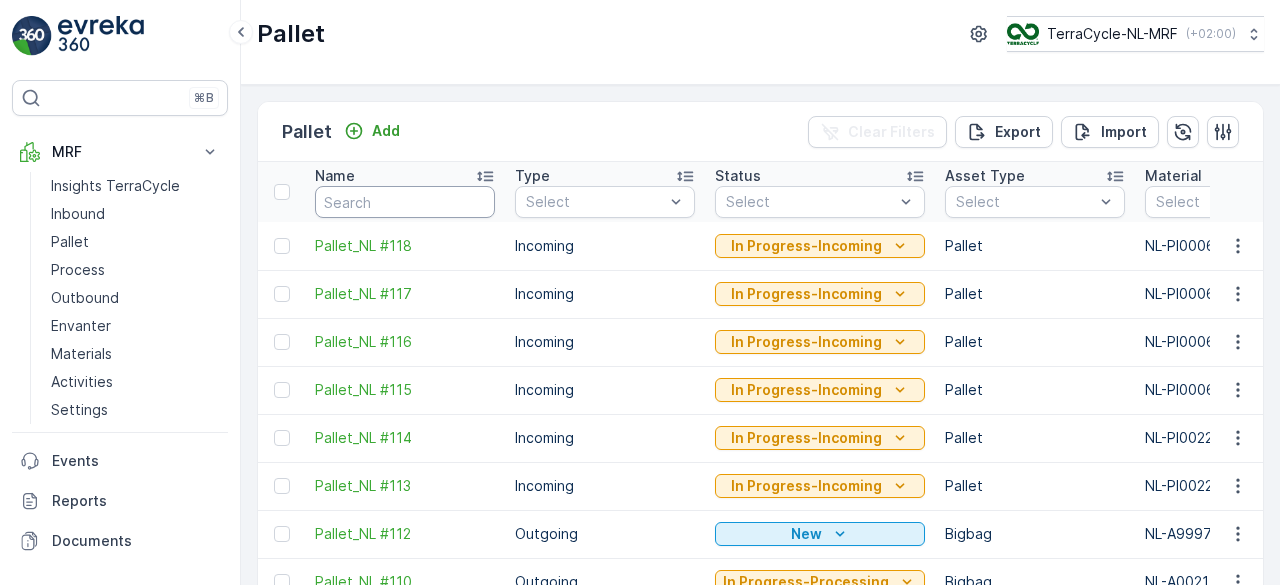 click at bounding box center (405, 202) 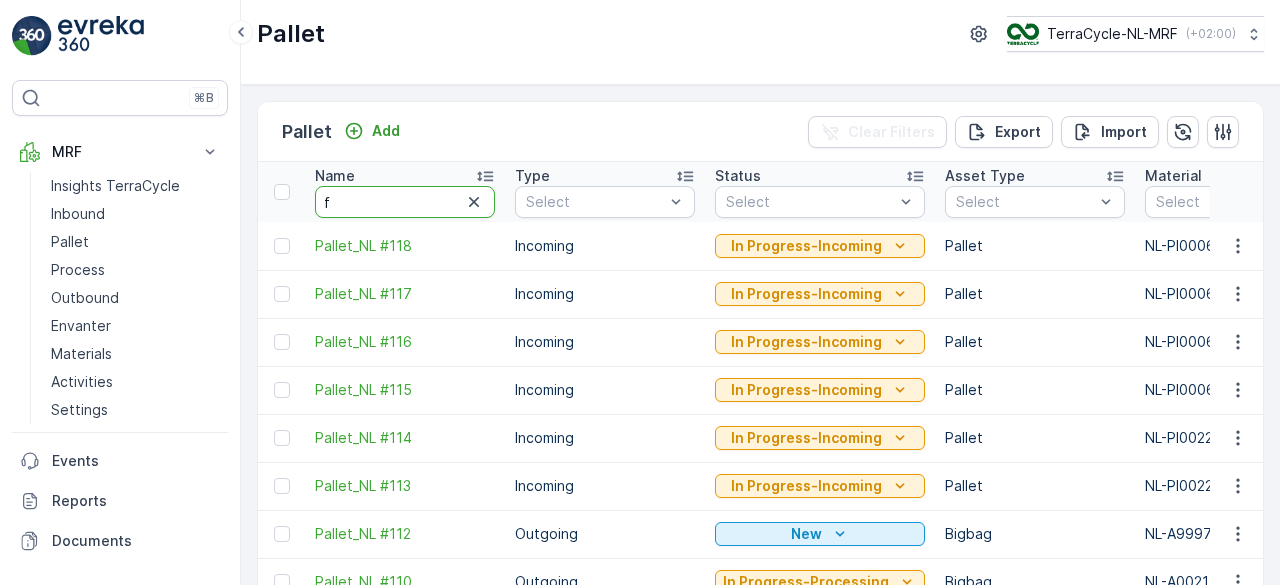 type on "fd" 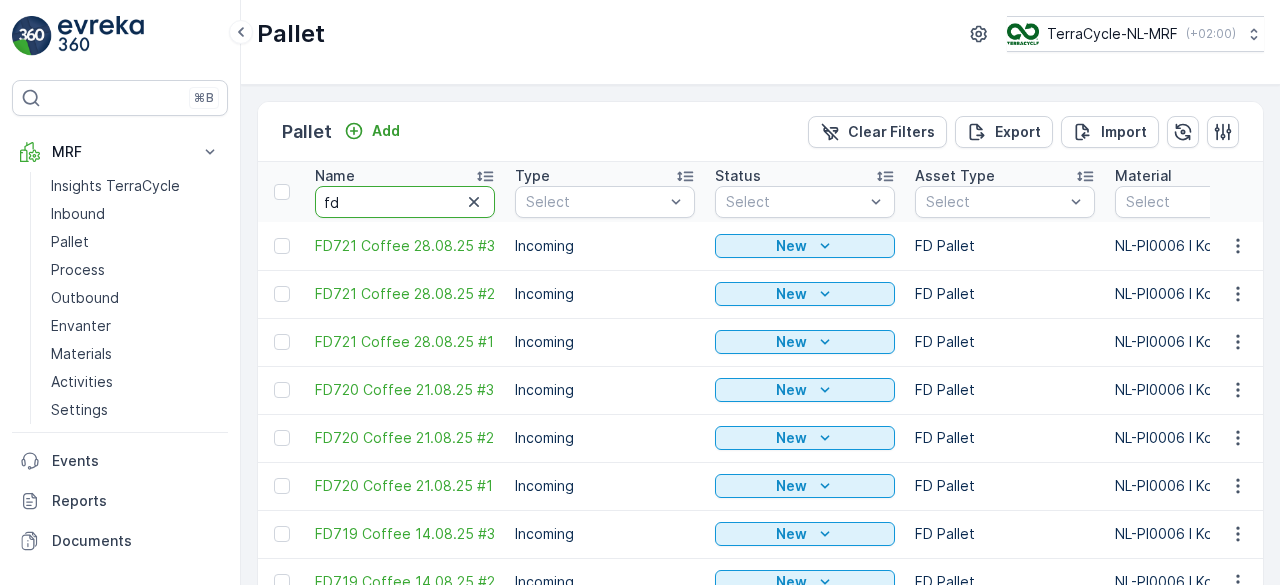 click on "fd" at bounding box center (405, 202) 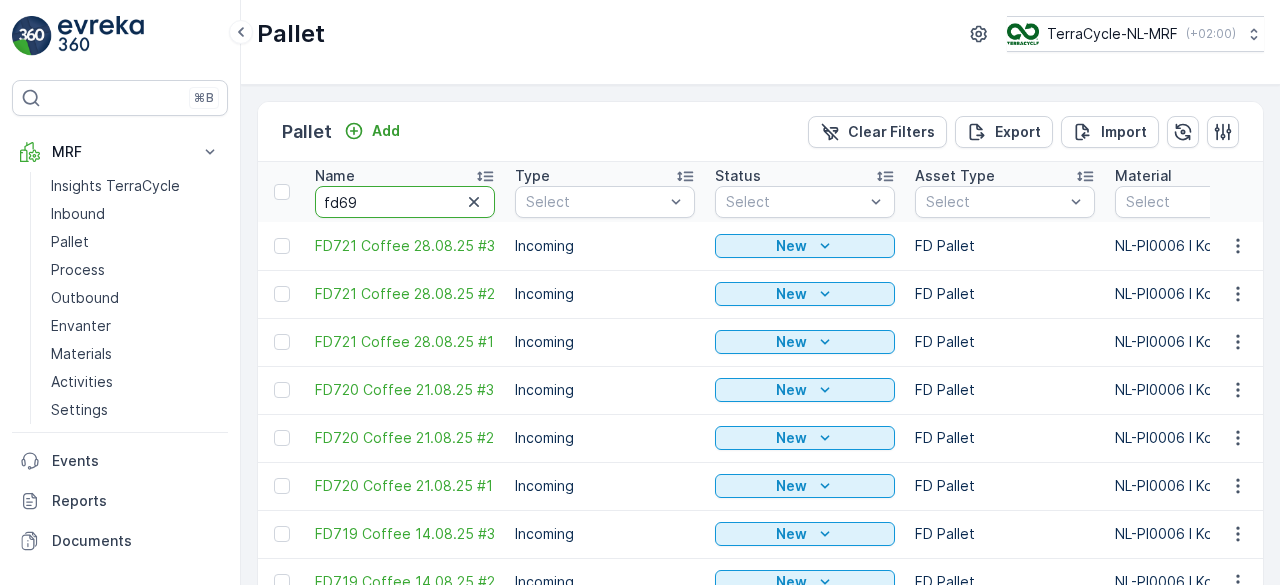 type on "fd697" 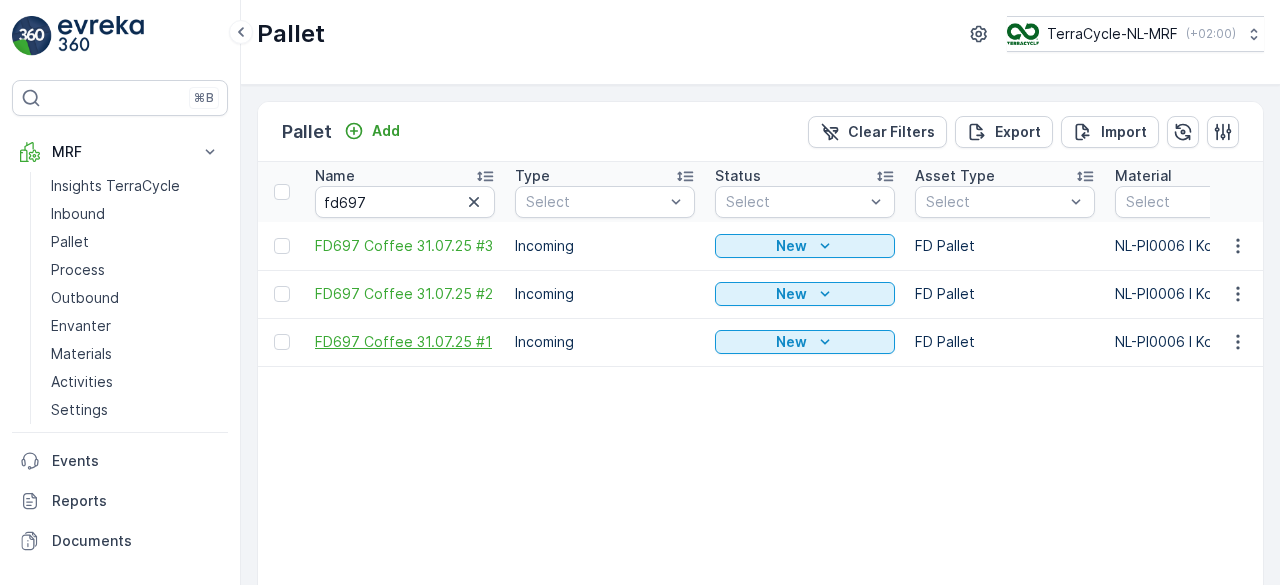 click on "FD697 Coffee 31.07.25 #1" at bounding box center [405, 342] 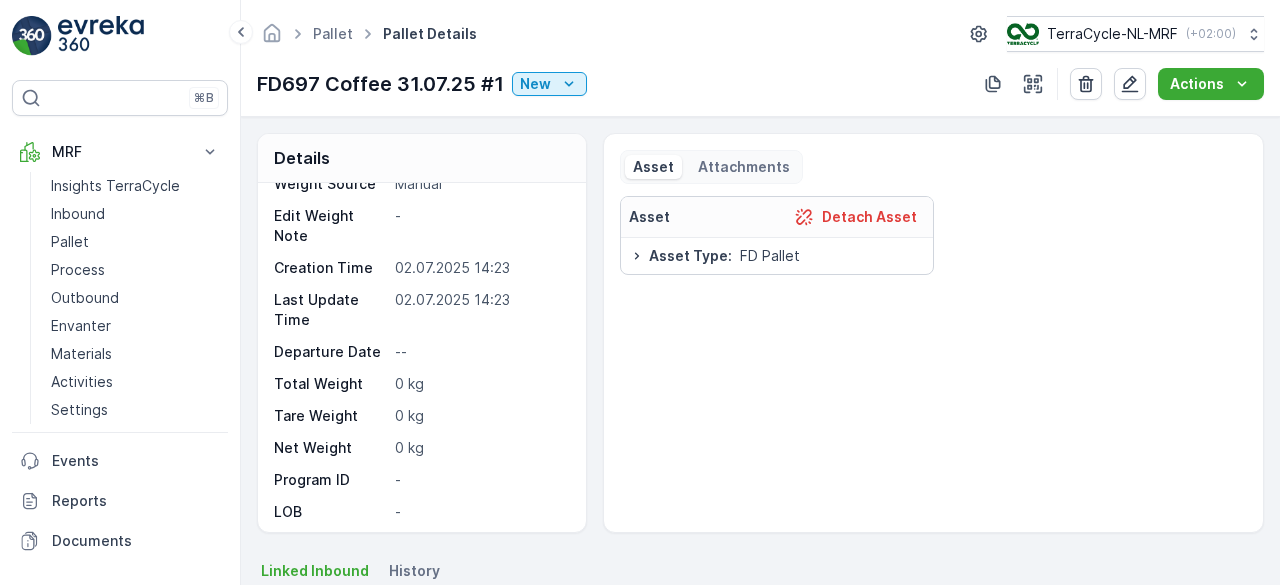 scroll, scrollTop: 158, scrollLeft: 0, axis: vertical 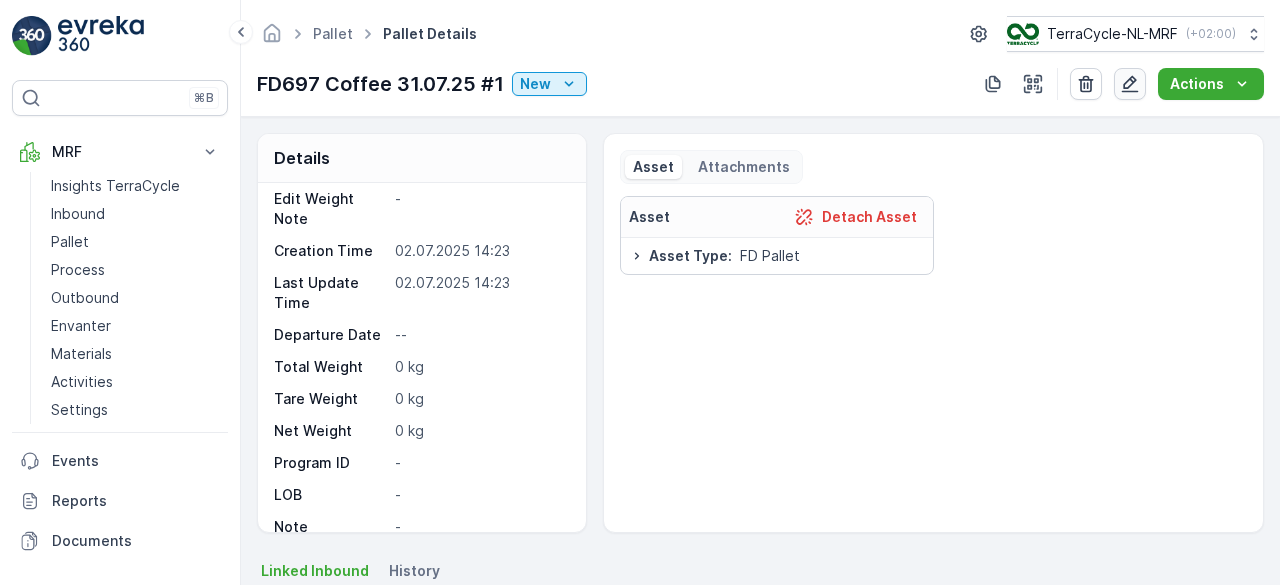 click 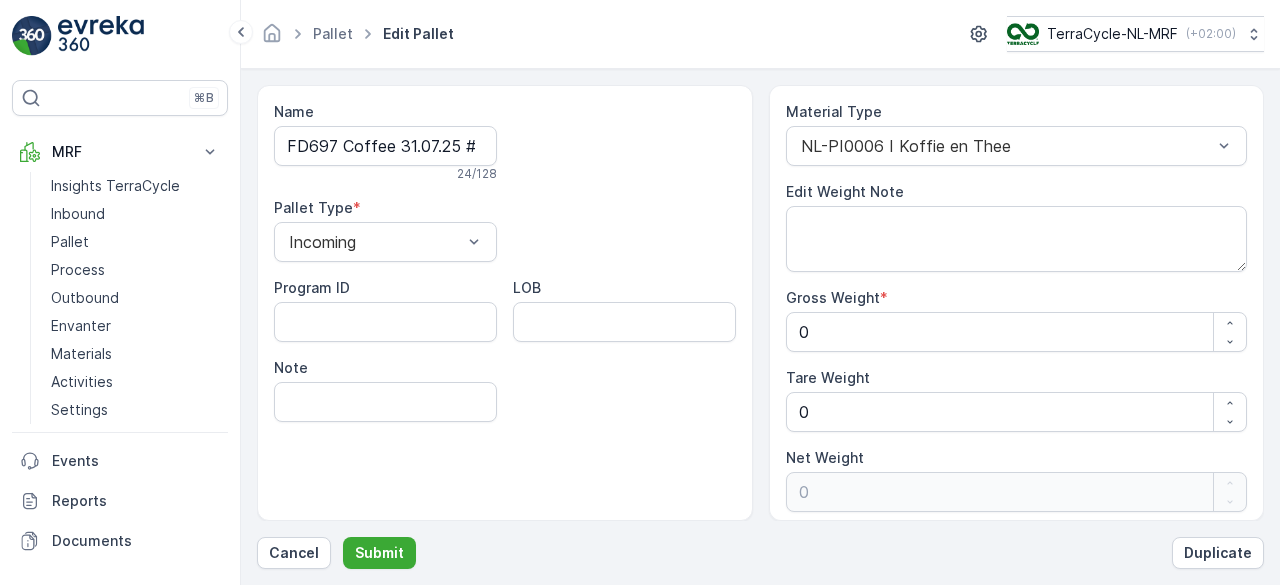 scroll, scrollTop: 5, scrollLeft: 0, axis: vertical 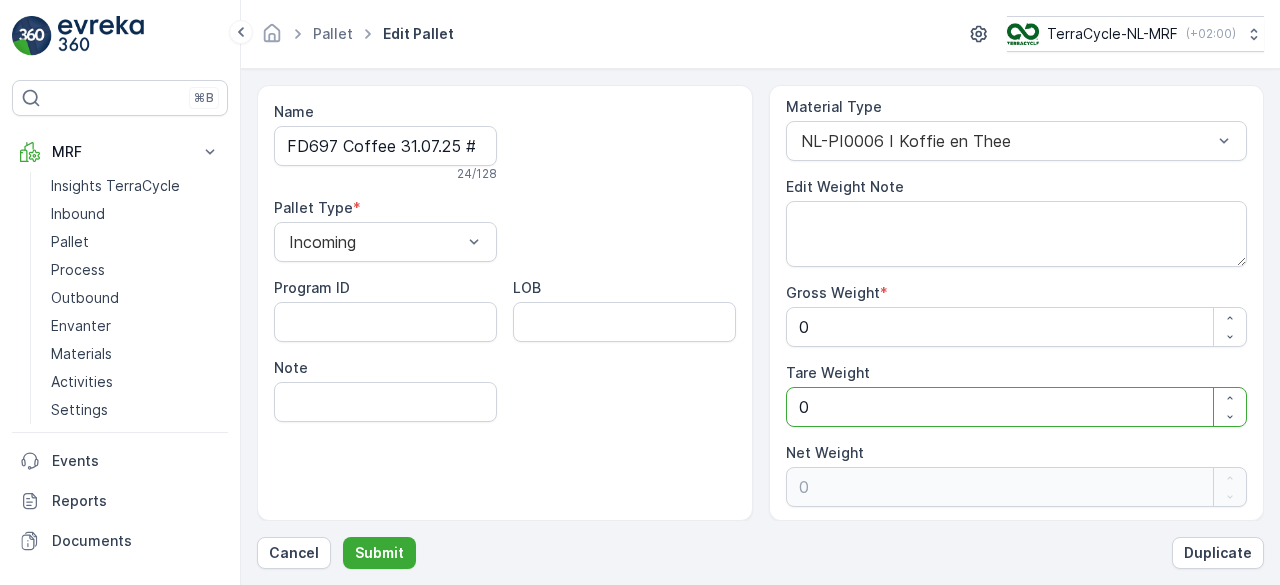click on "0" at bounding box center [1017, 407] 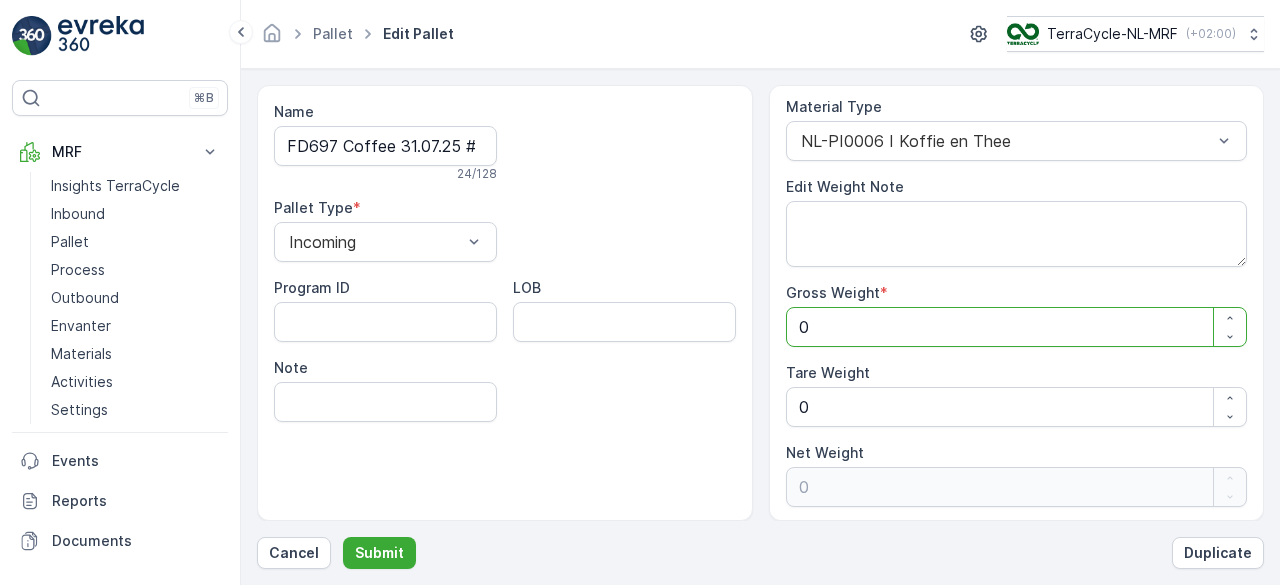 click on "0" at bounding box center [1017, 327] 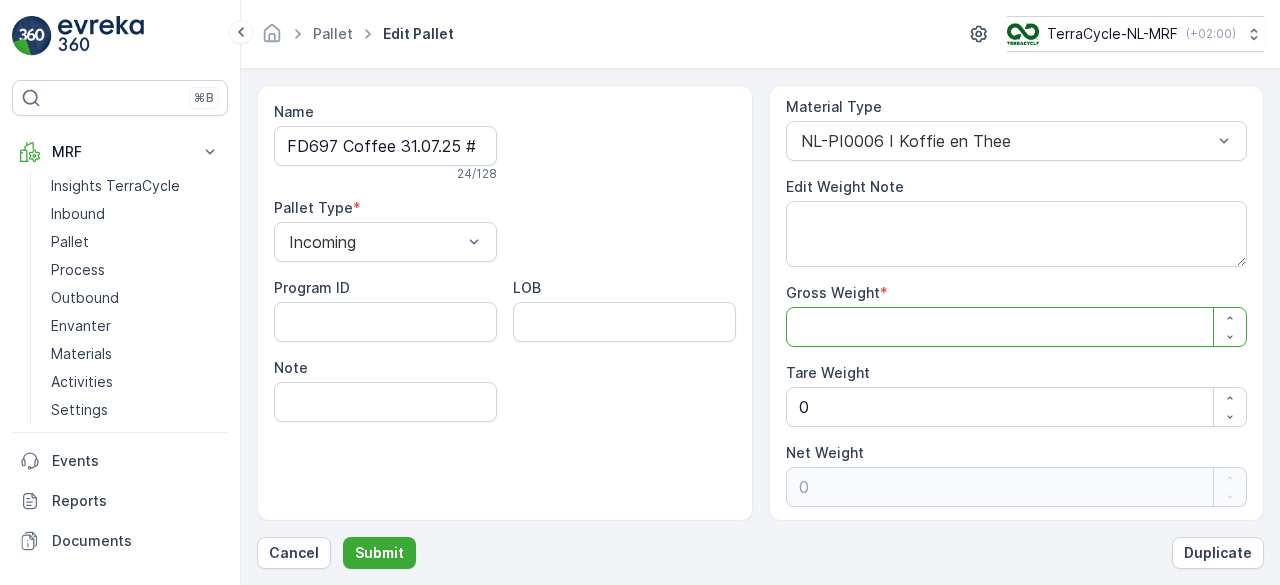 type on "1" 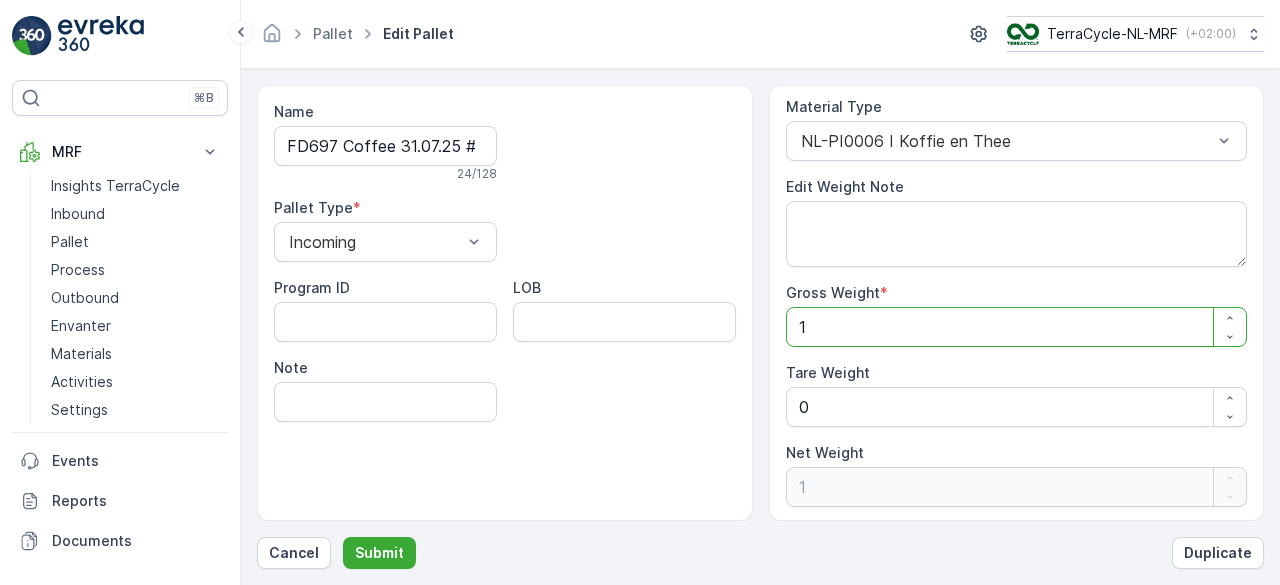 type on "10" 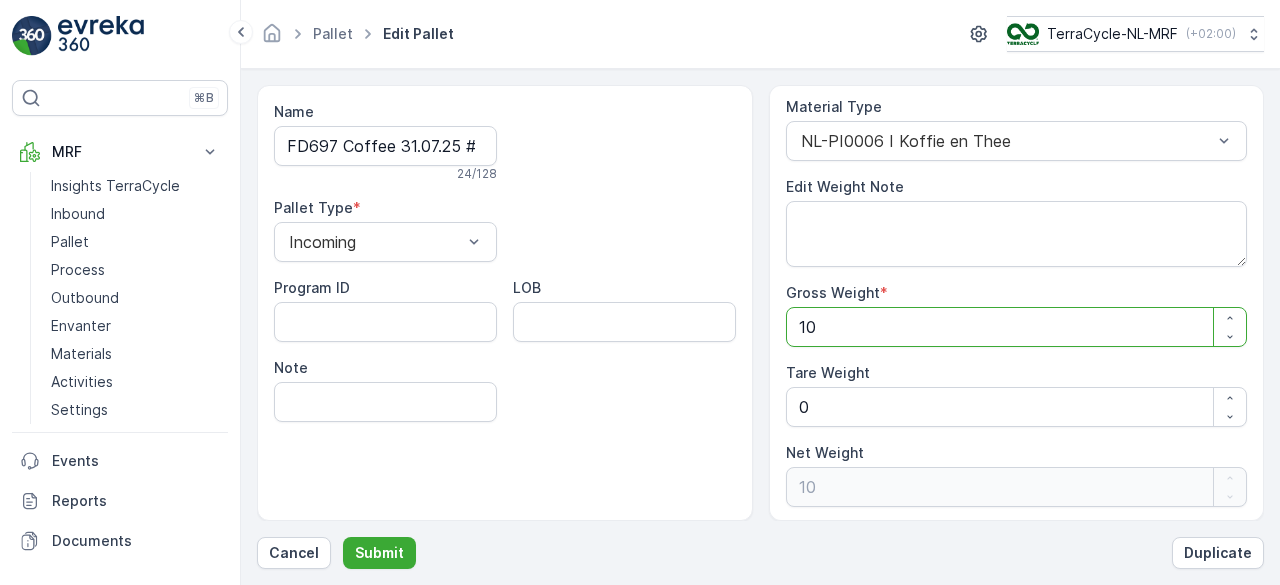 type on "100" 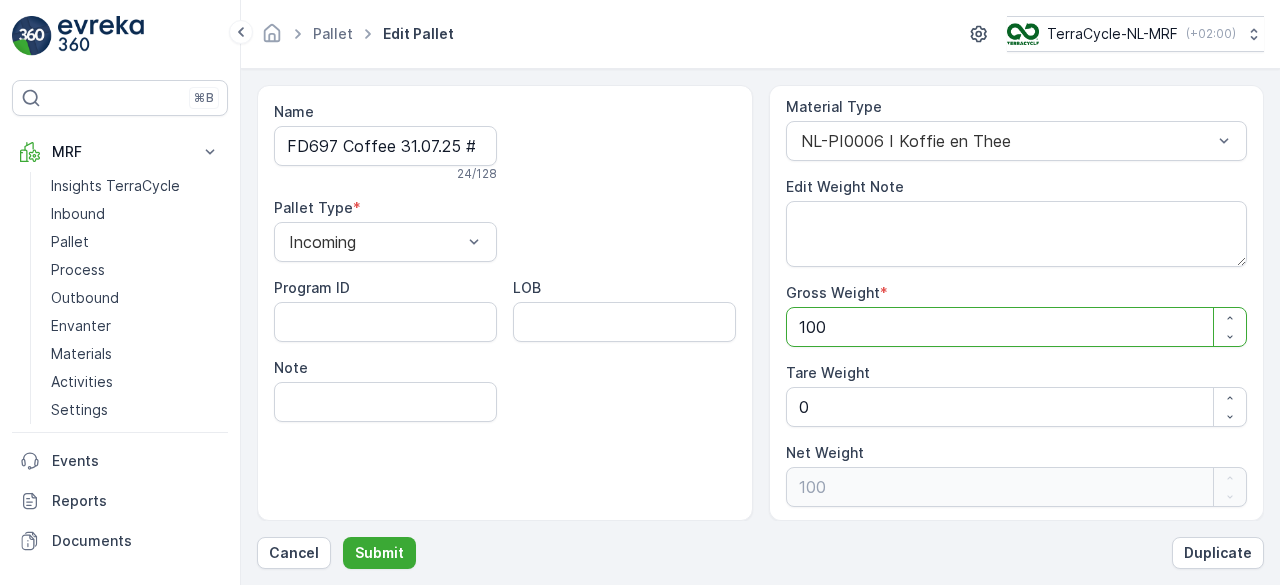 type on "100" 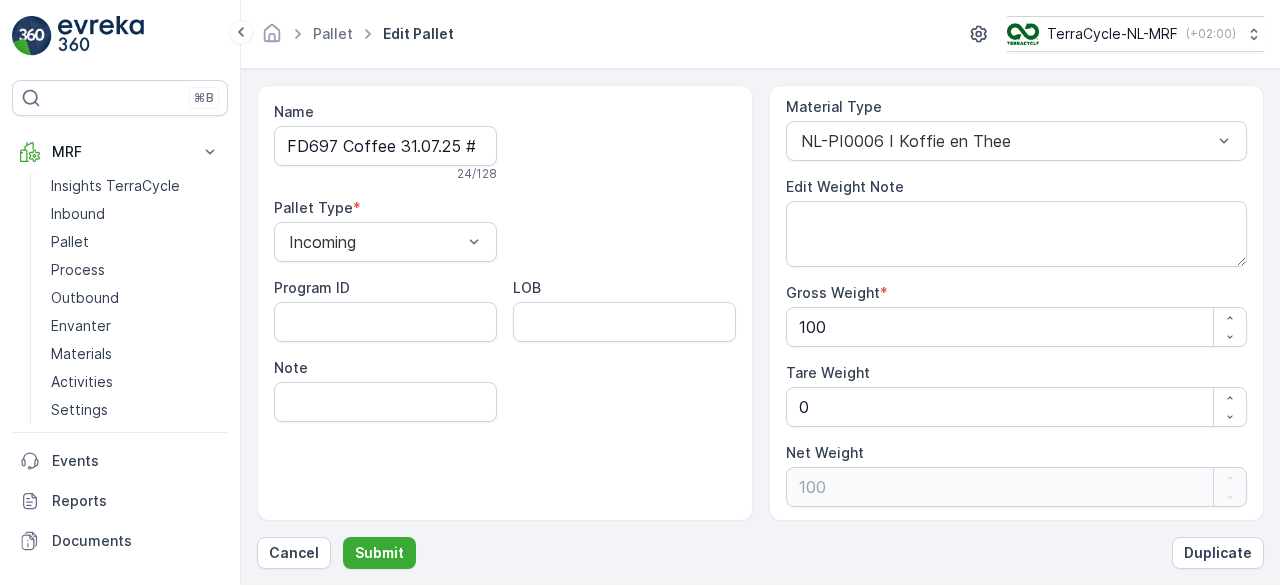 click on "Name FD697 Coffee 31.07.25 #1 24 / 128 Pallet Type * Incoming Program ID LOB Note" at bounding box center [505, 303] 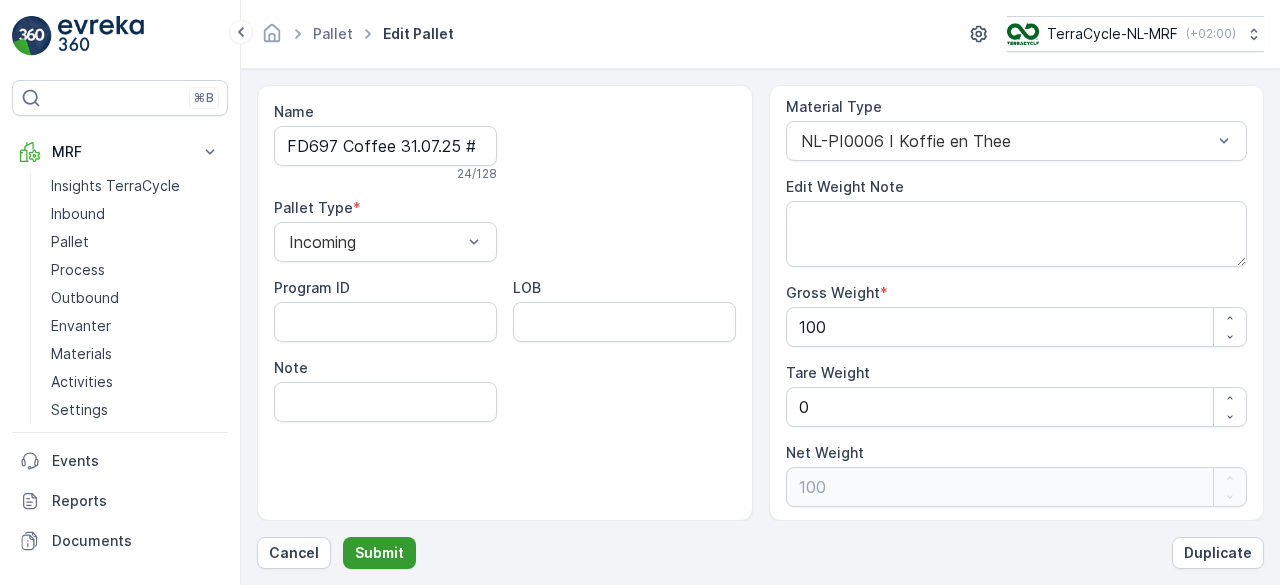 click on "Submit" at bounding box center [379, 553] 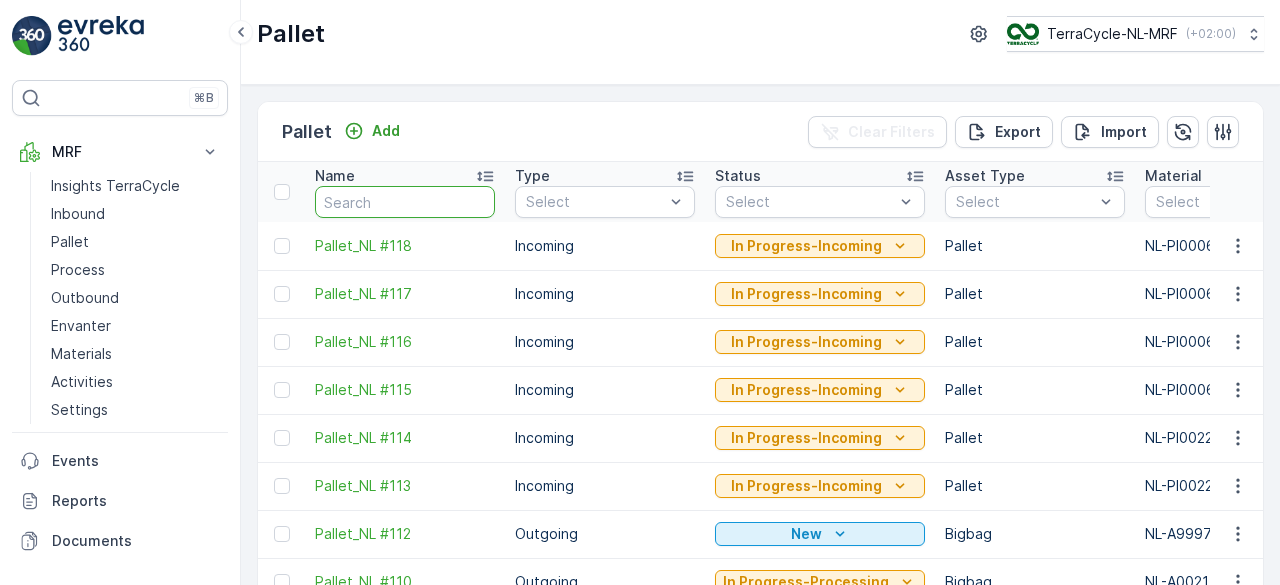 click at bounding box center (405, 202) 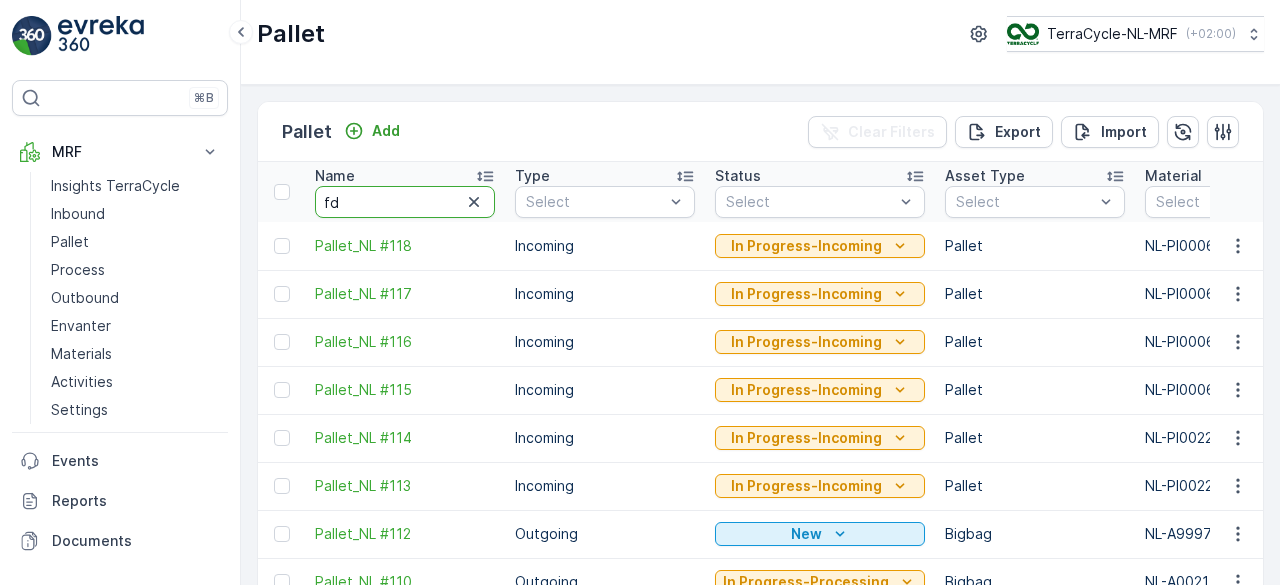 type on "fd" 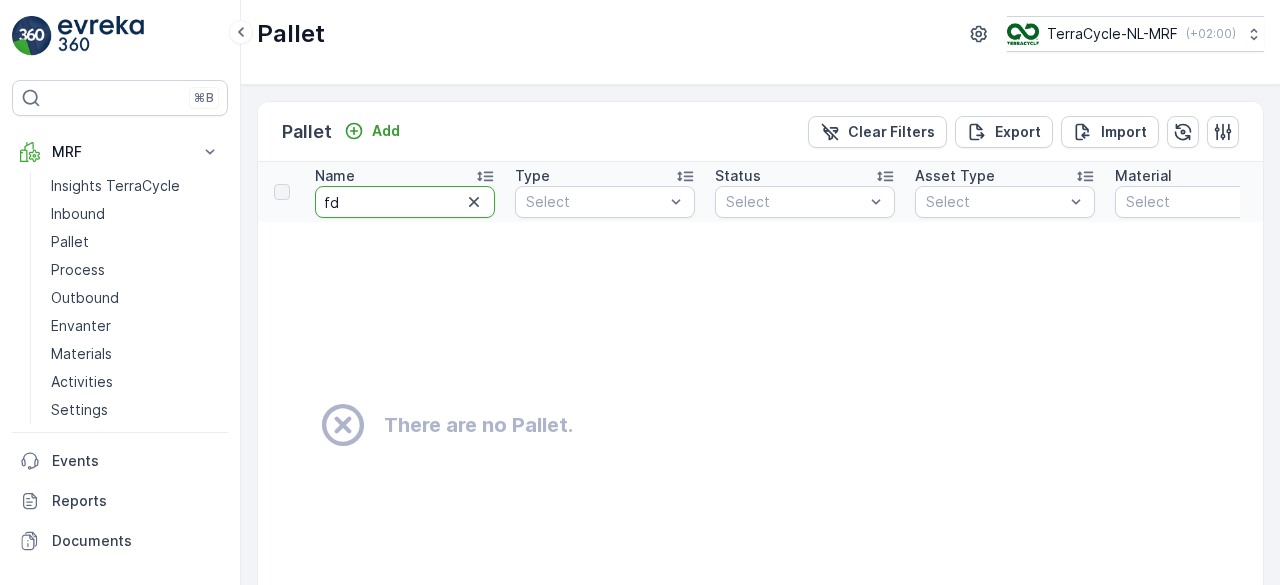 click on "fd" at bounding box center (405, 202) 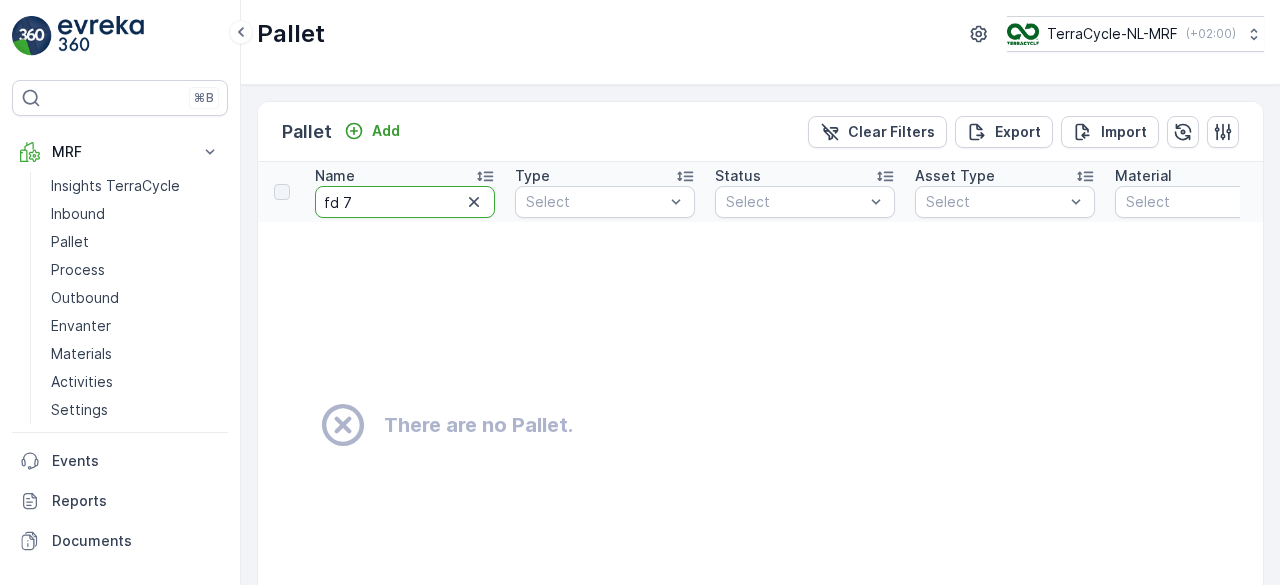 click on "fd 7" at bounding box center [405, 202] 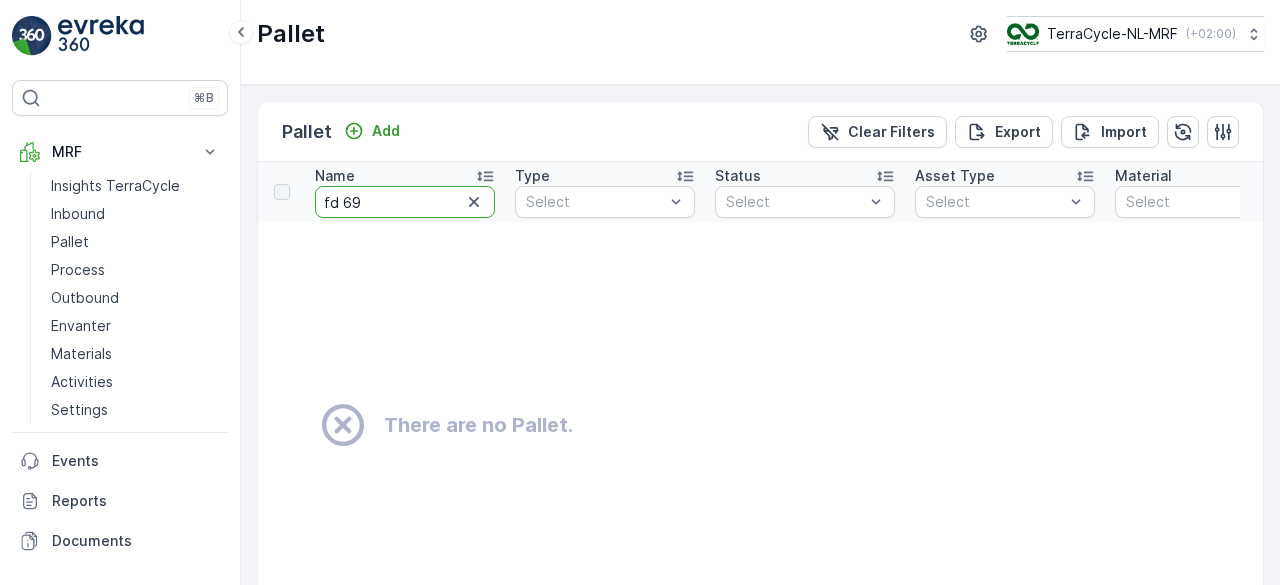 type on "fd 697" 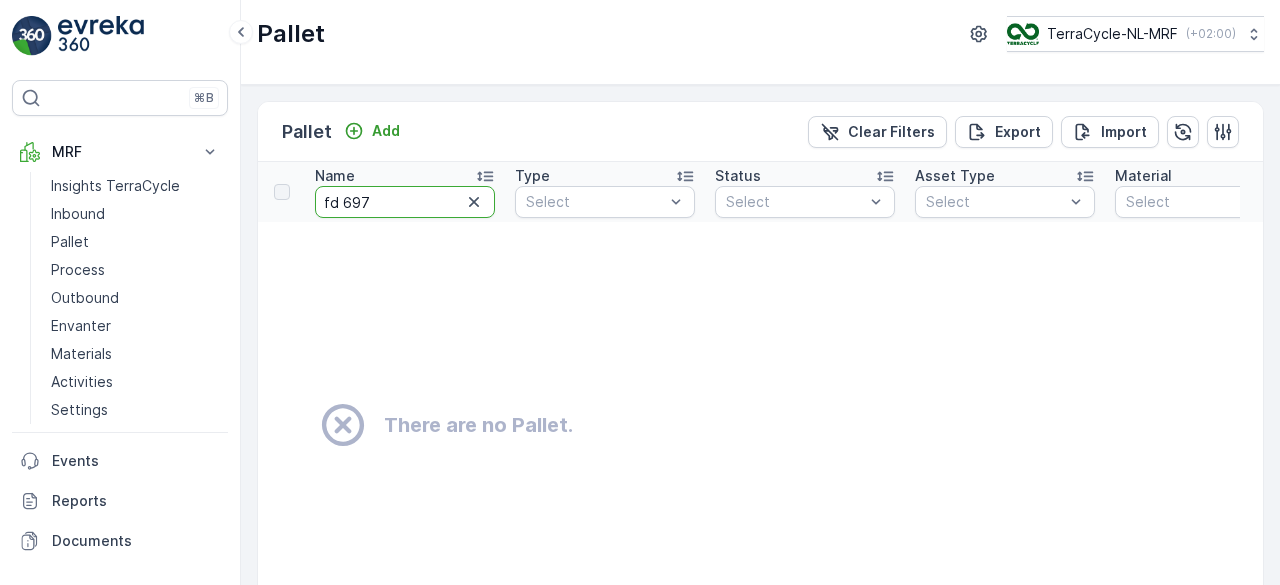 click on "fd 697" at bounding box center (405, 202) 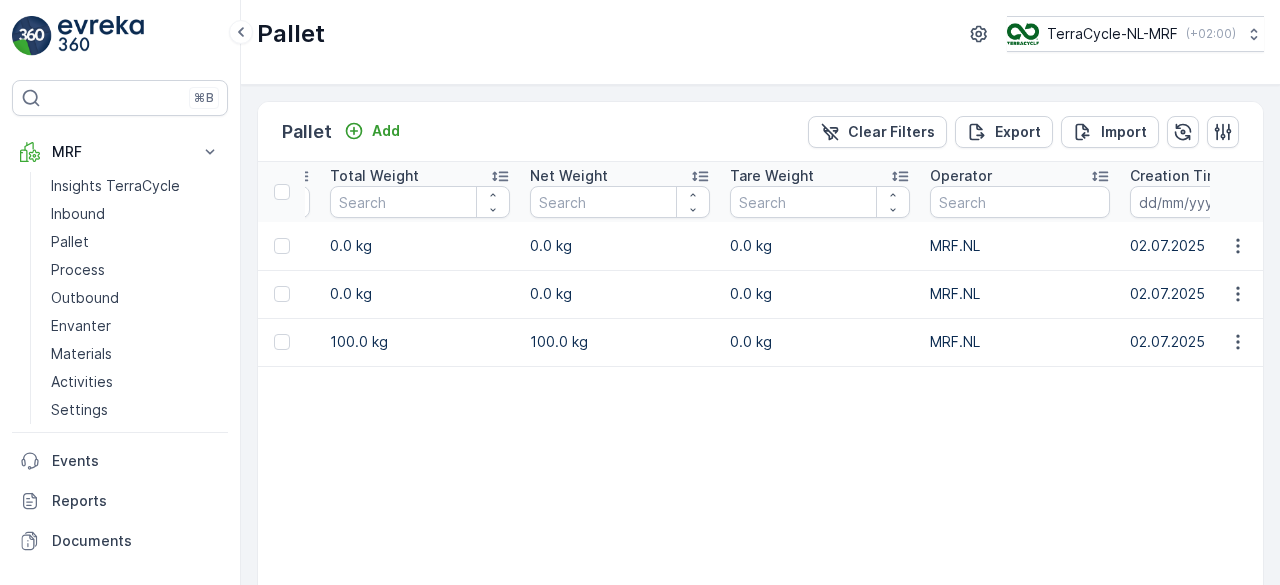 scroll, scrollTop: 0, scrollLeft: 1459, axis: horizontal 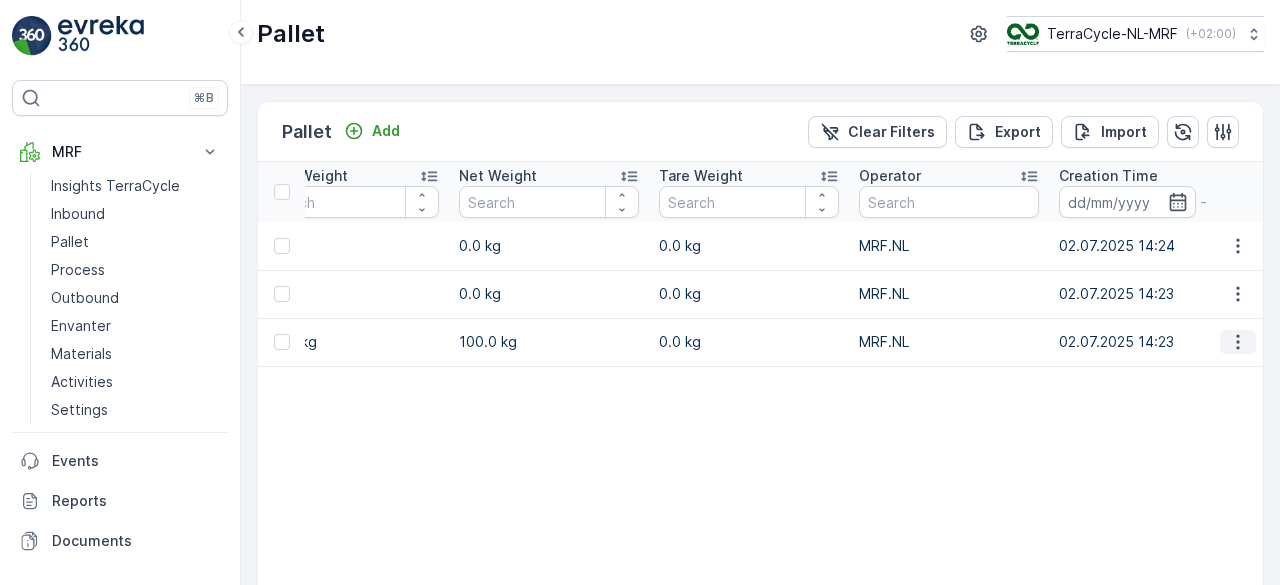 click 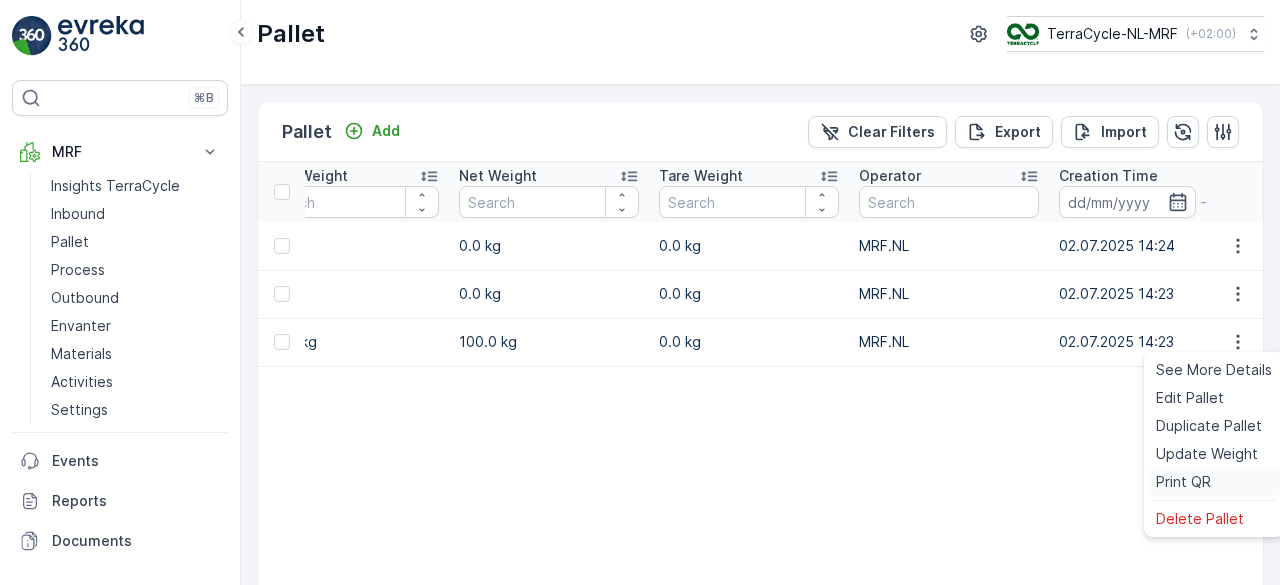 click on "Print QR" at bounding box center [1183, 482] 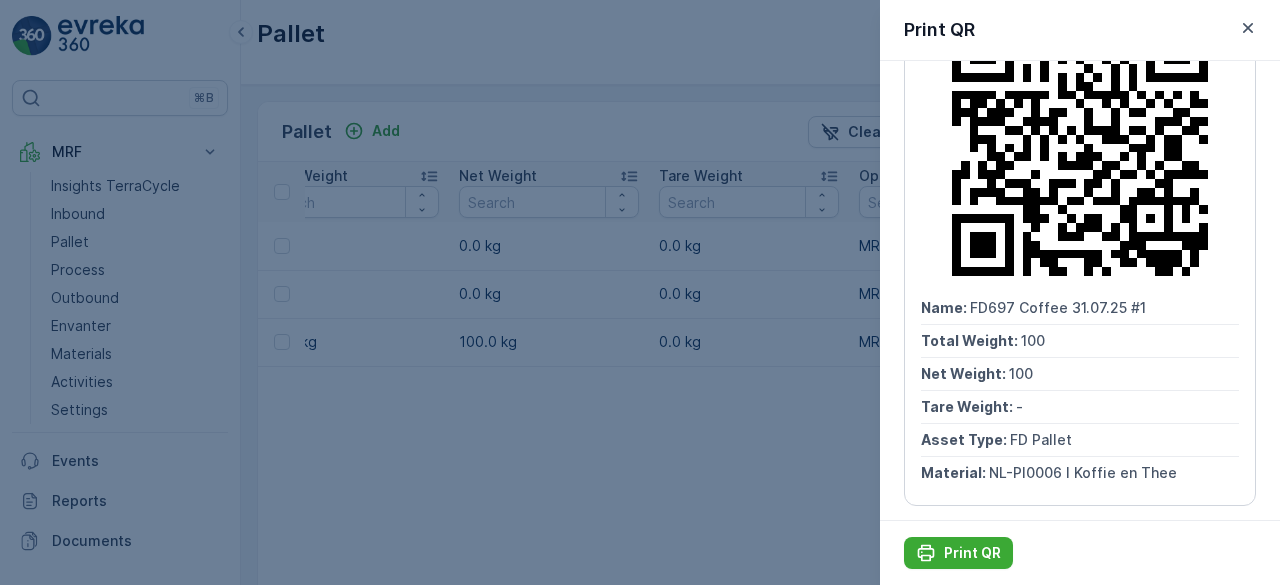 scroll, scrollTop: 120, scrollLeft: 0, axis: vertical 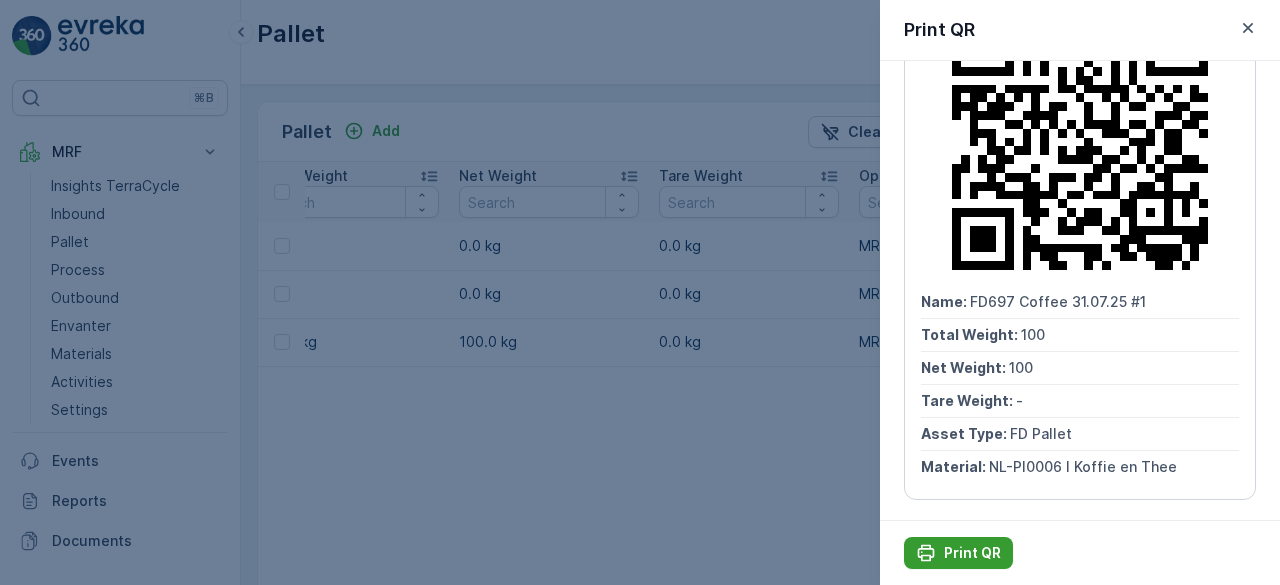 click on "Print QR" at bounding box center [972, 553] 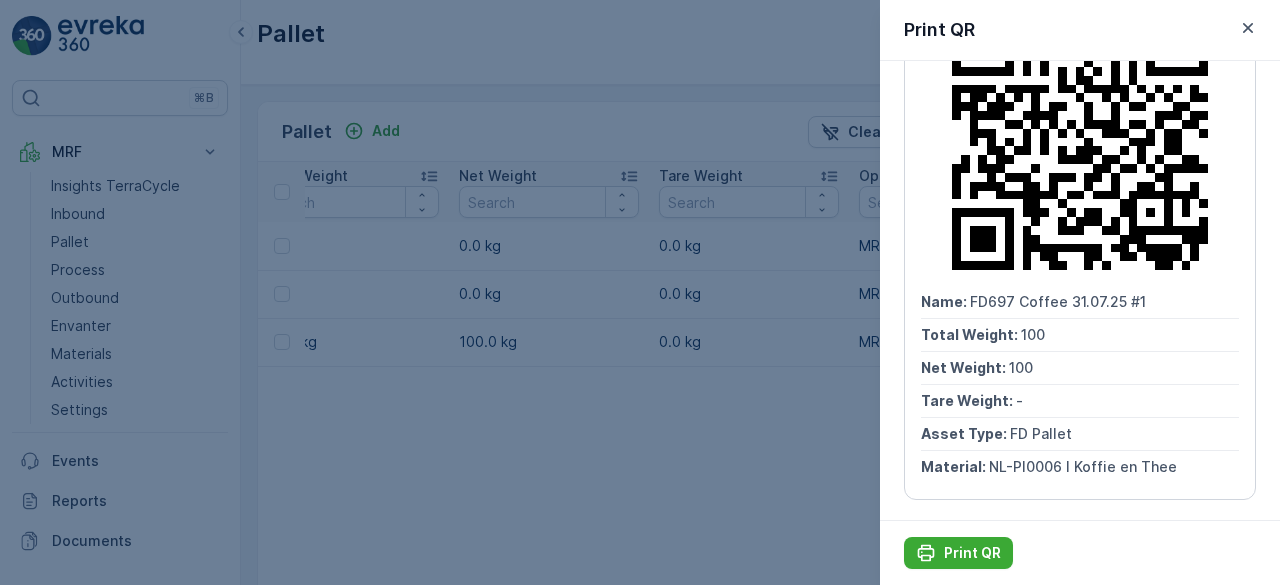 click at bounding box center [640, 292] 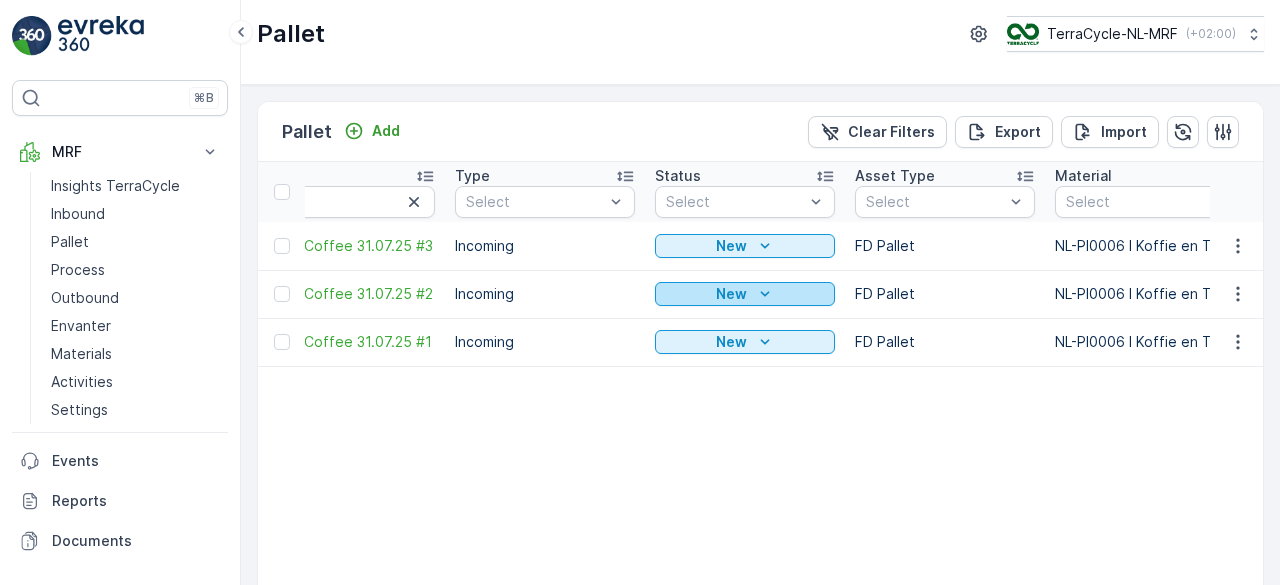 scroll, scrollTop: 0, scrollLeft: 0, axis: both 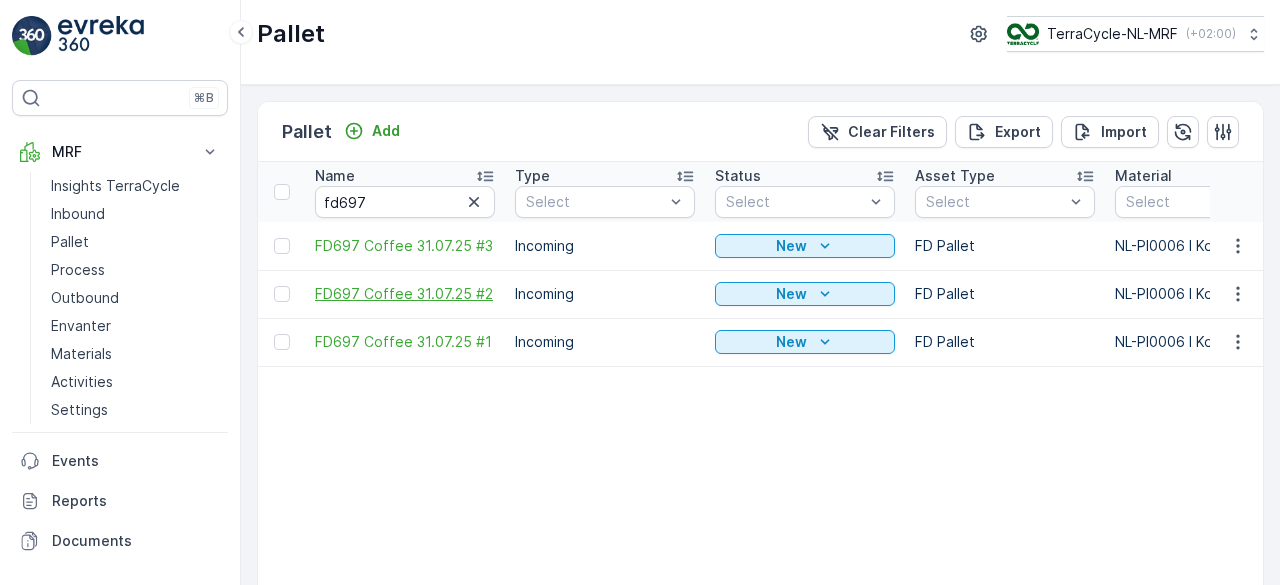 click on "FD697 Coffee 31.07.25 #2" at bounding box center (405, 294) 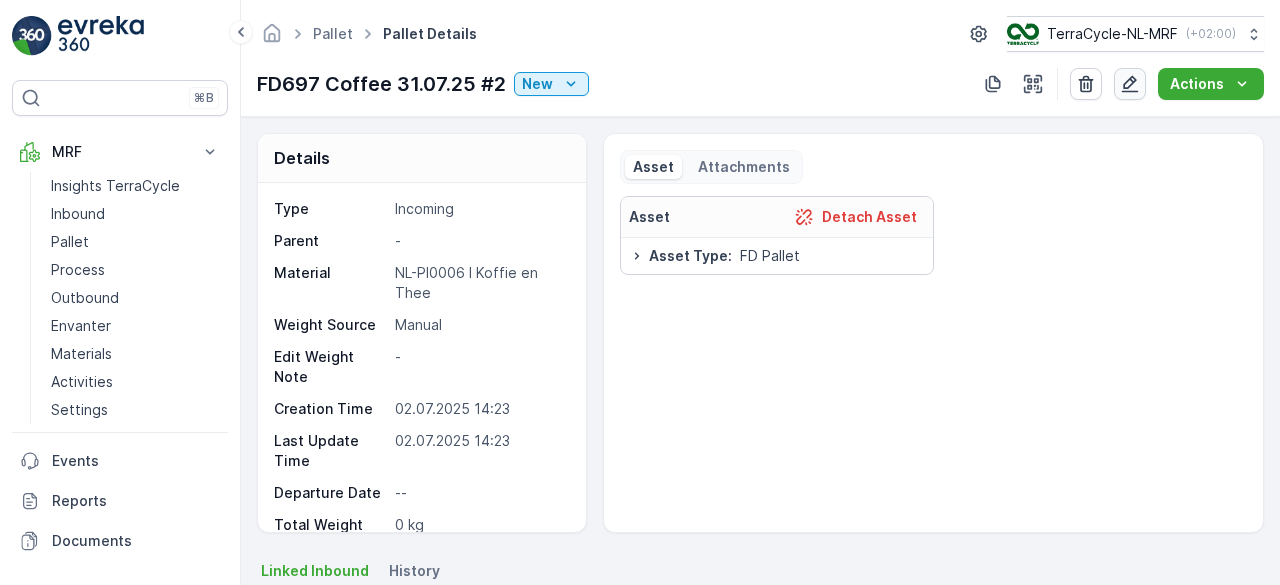 click 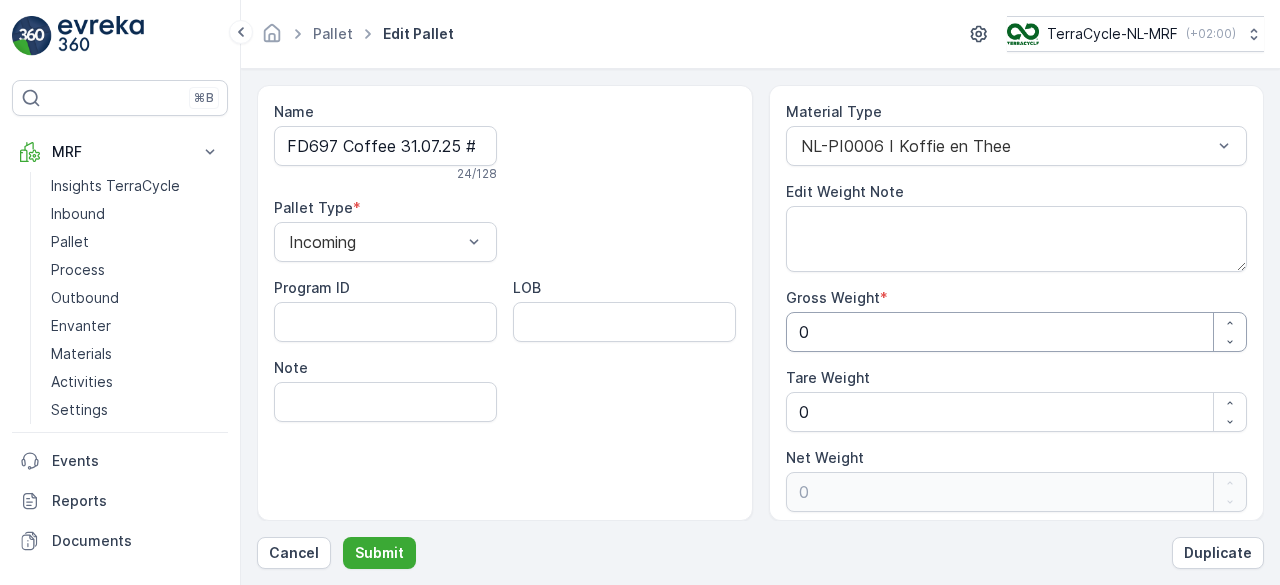 click on "0" at bounding box center (1017, 332) 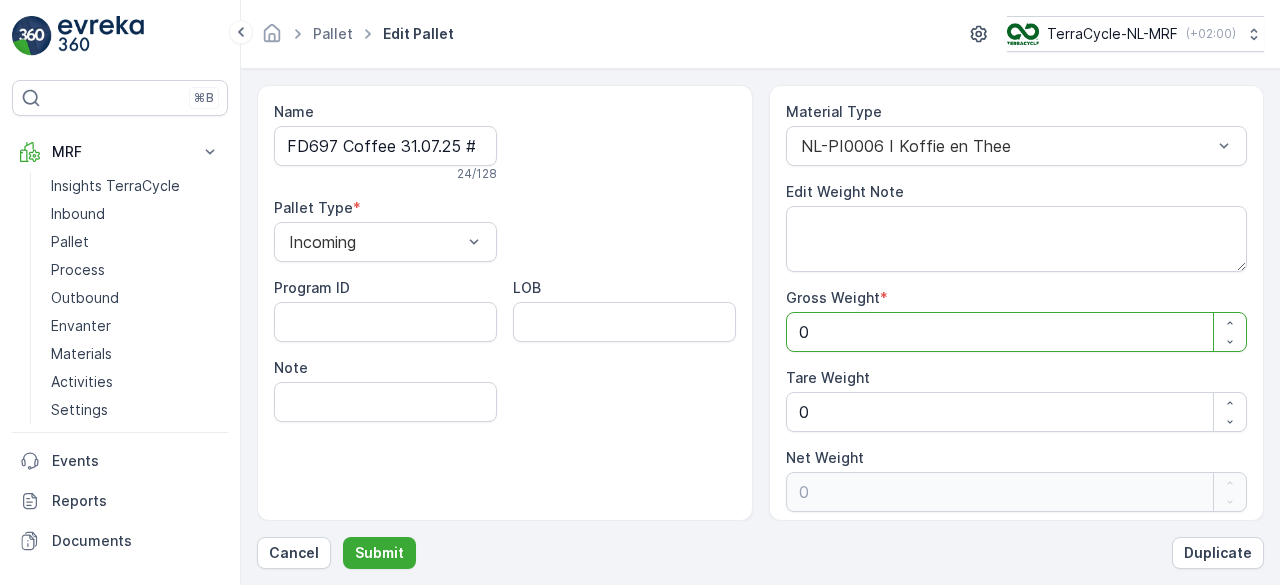 type on "01" 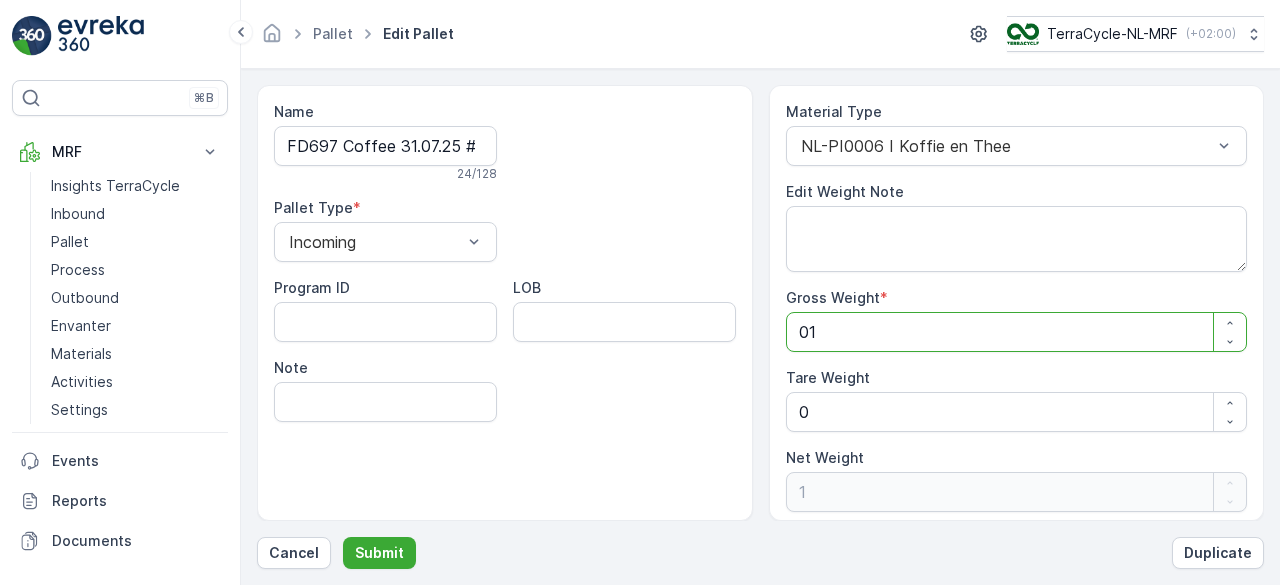 type on "0" 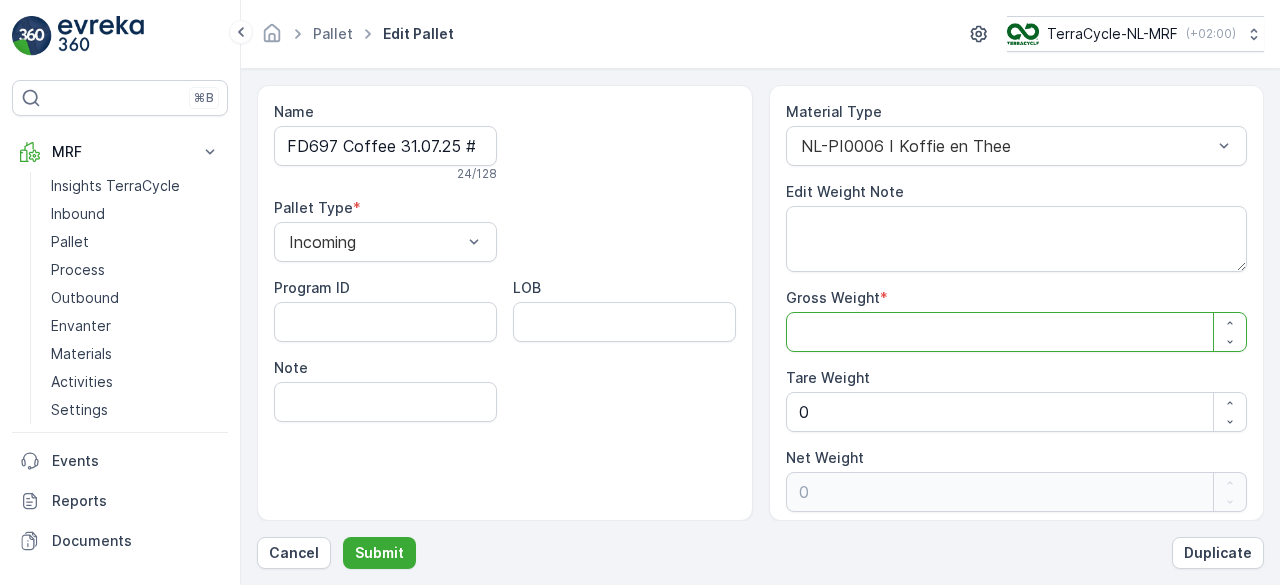 type on "1" 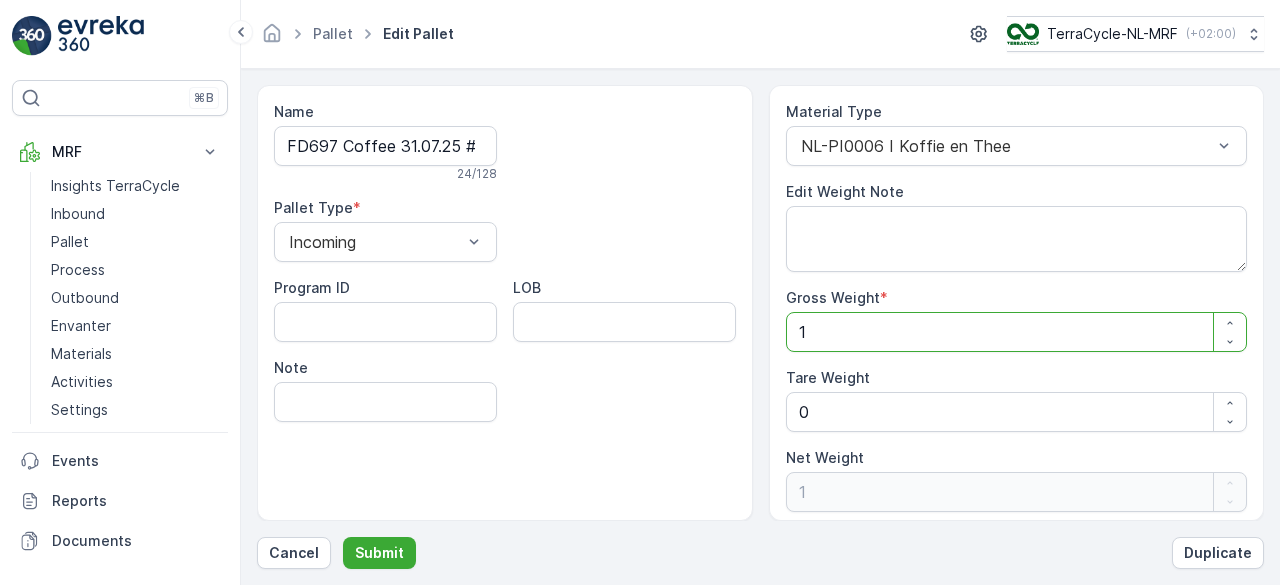 type on "13" 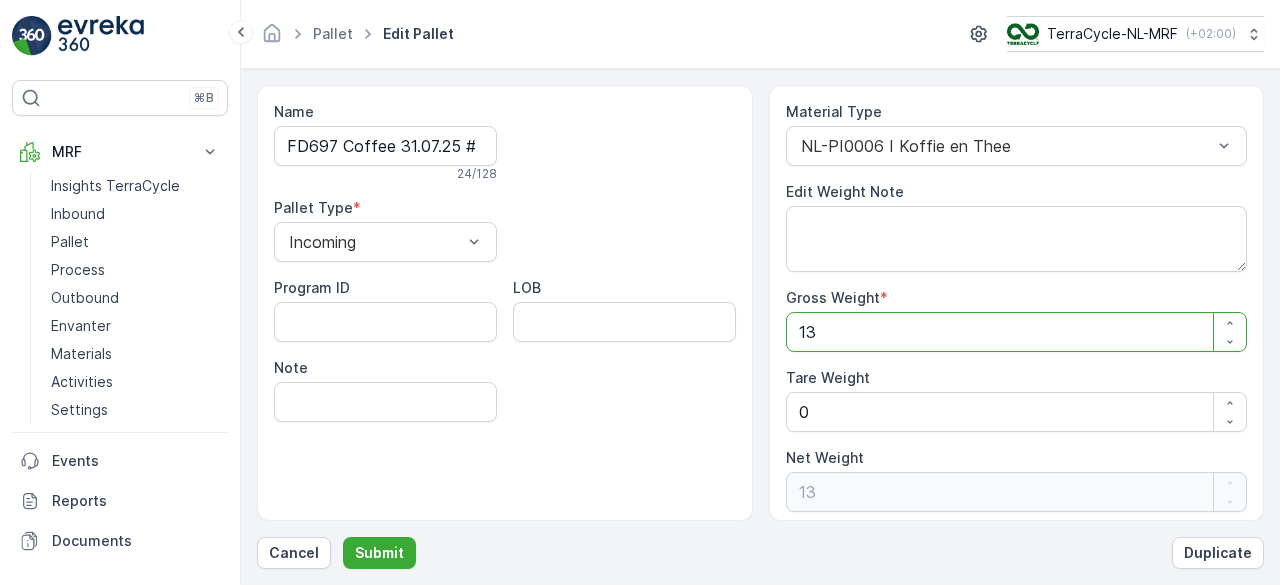 type on "136" 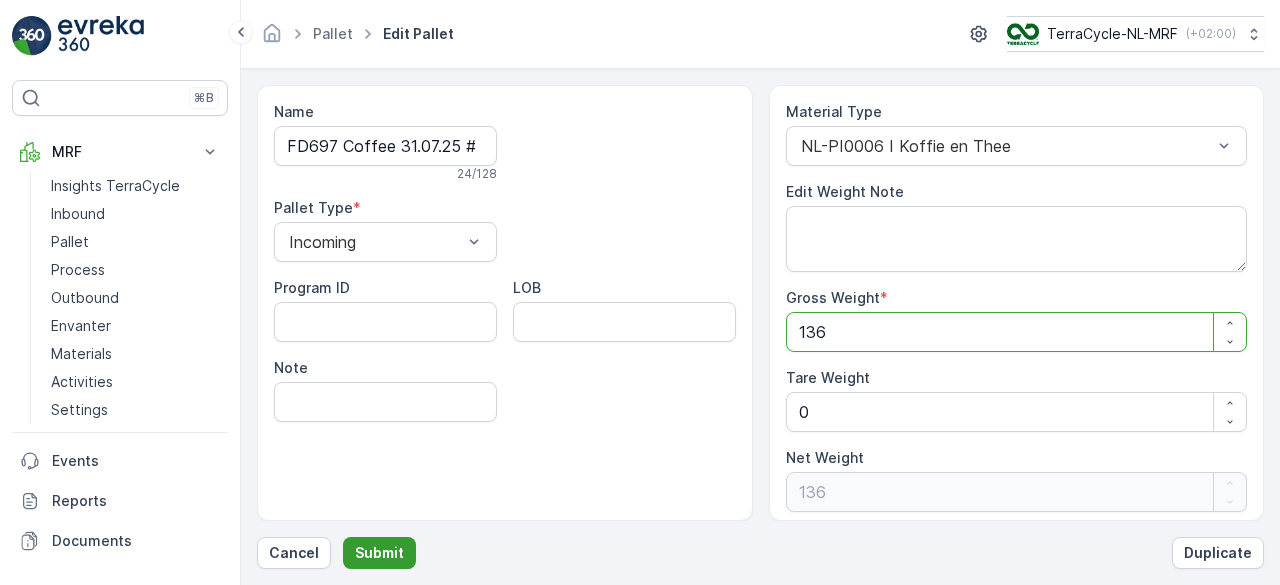 type on "136" 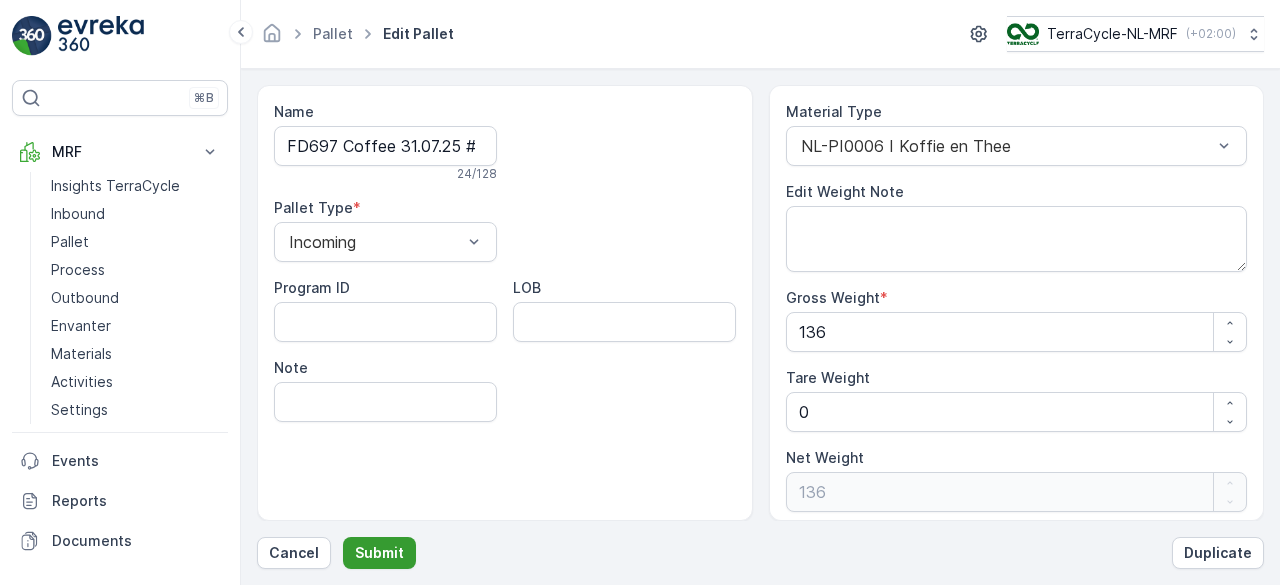 click on "Submit" at bounding box center (379, 553) 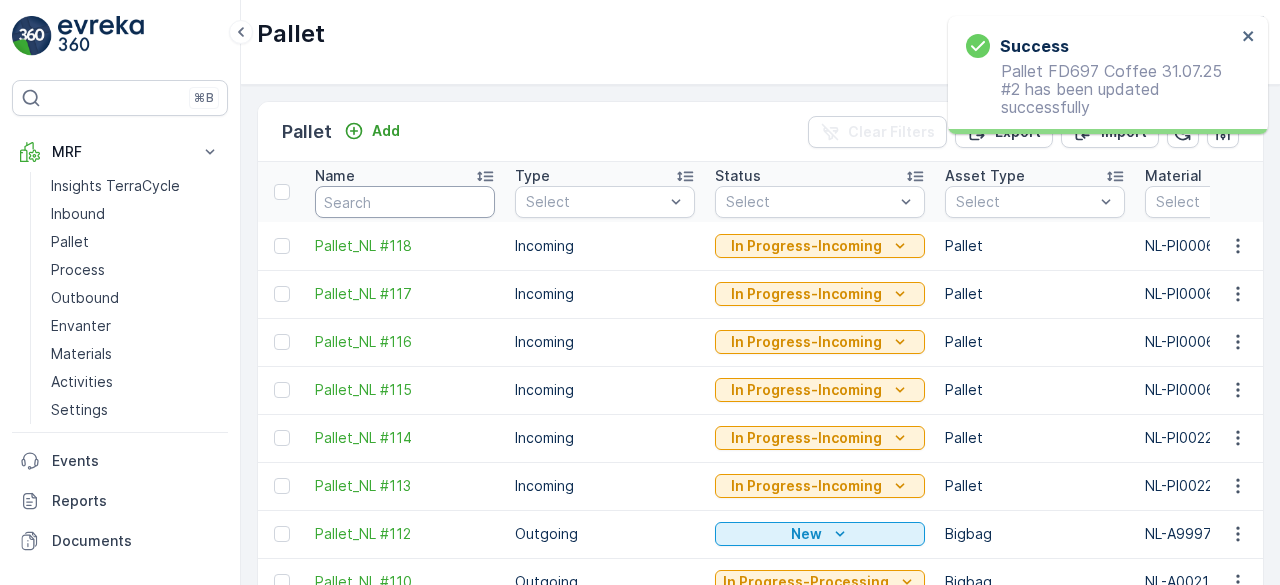 click at bounding box center (405, 202) 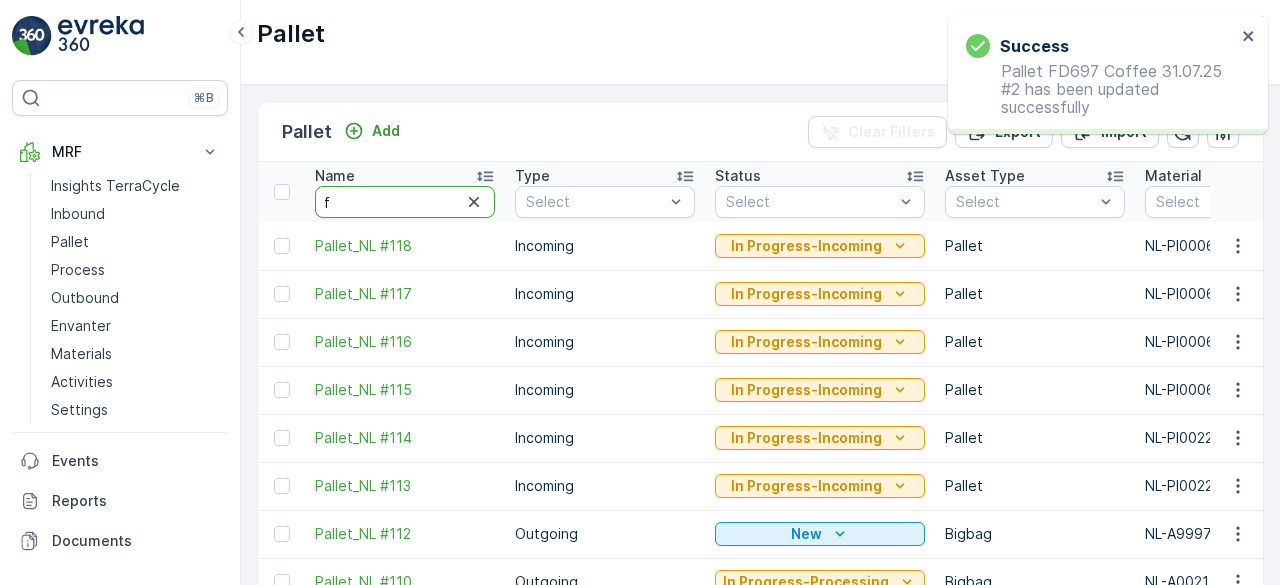type on "fd" 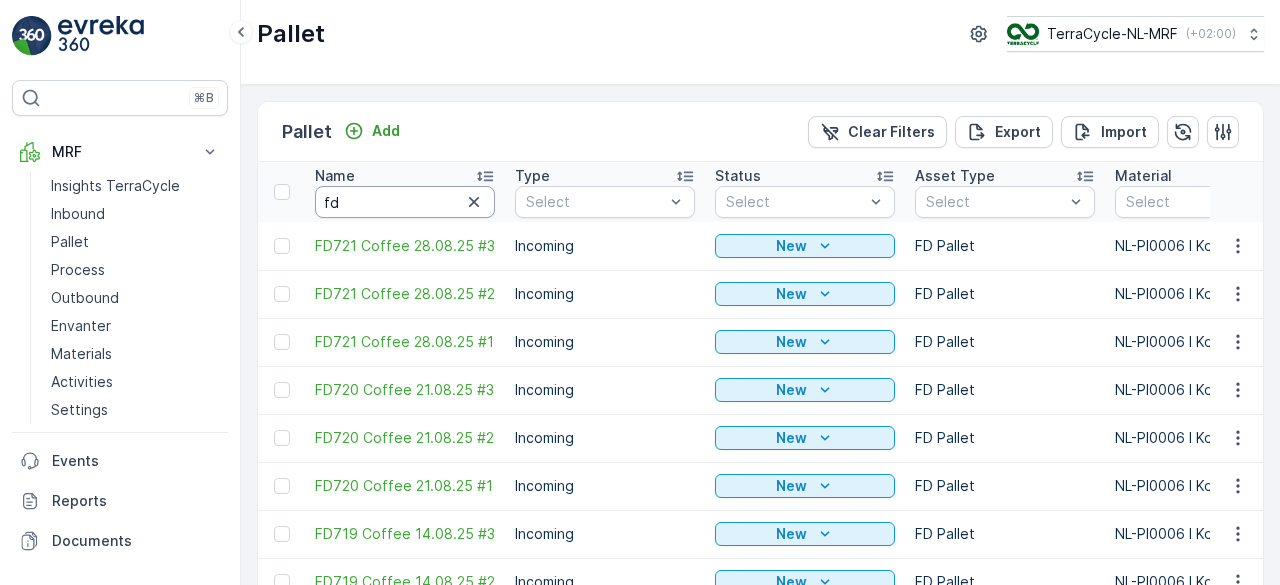 click on "fd" at bounding box center (405, 202) 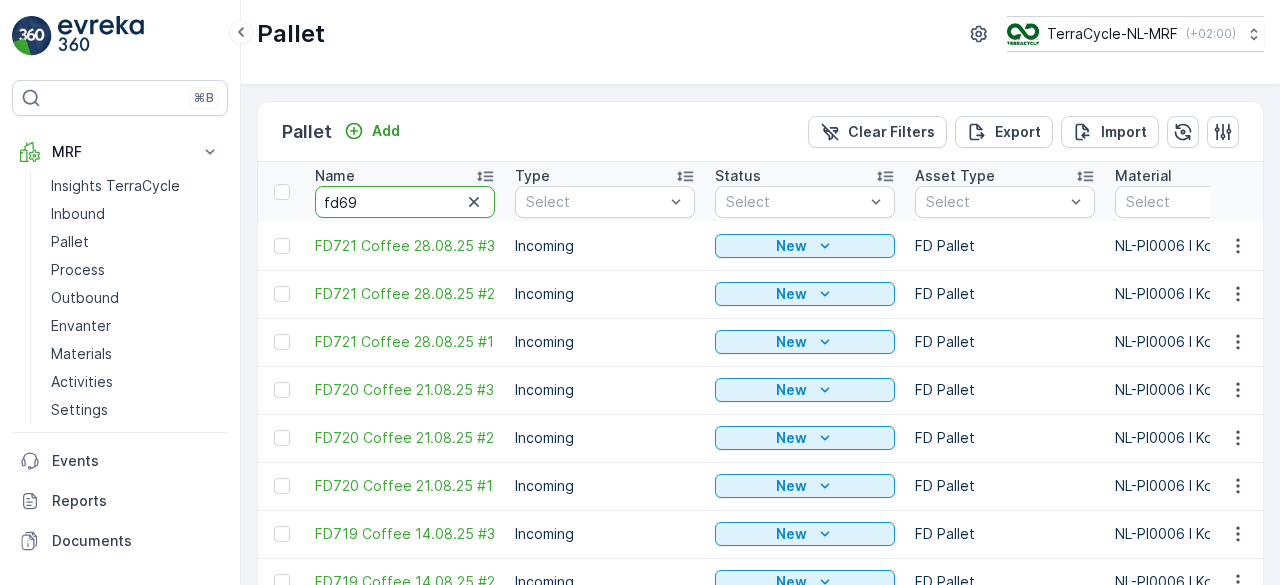 type on "fd697" 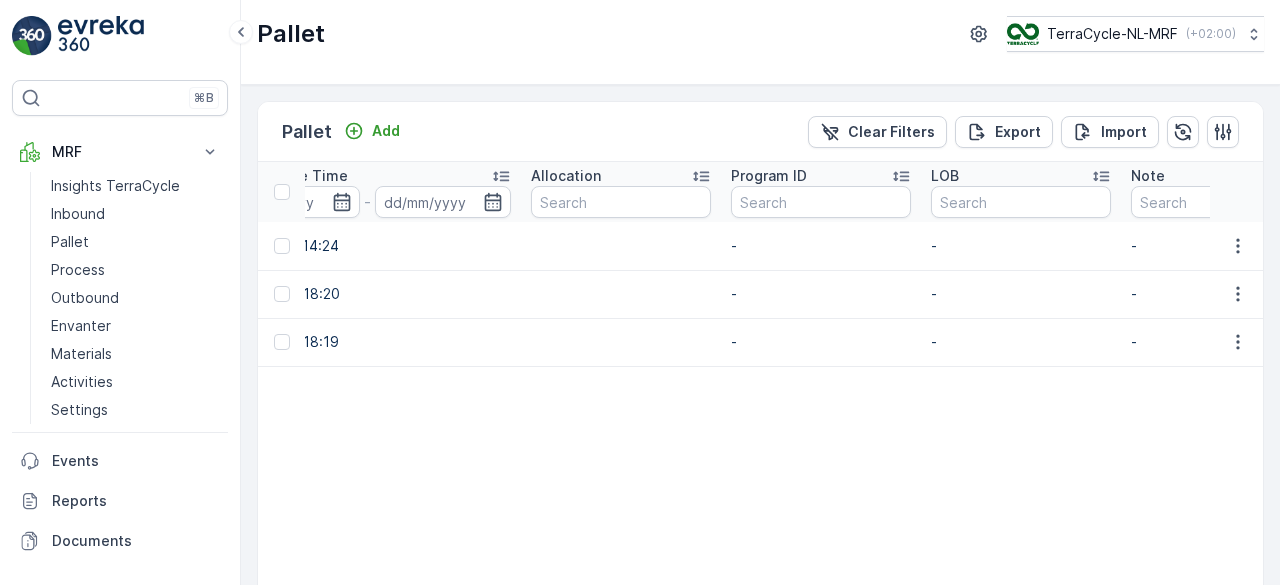 scroll, scrollTop: 0, scrollLeft: 2716, axis: horizontal 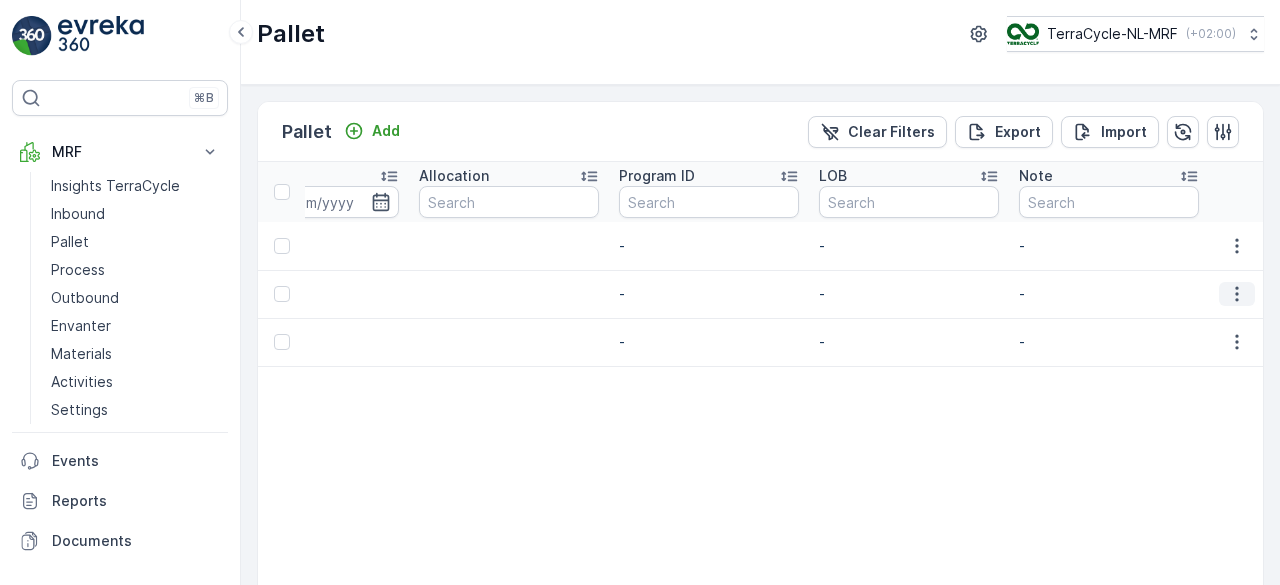 click 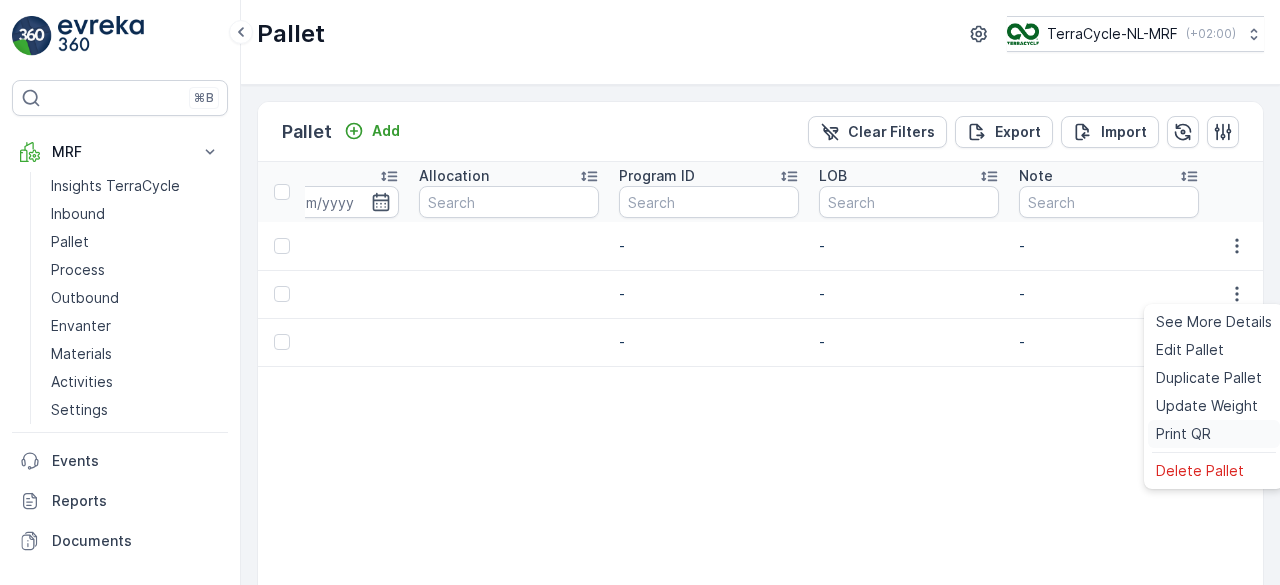 click on "Print QR" at bounding box center (1183, 434) 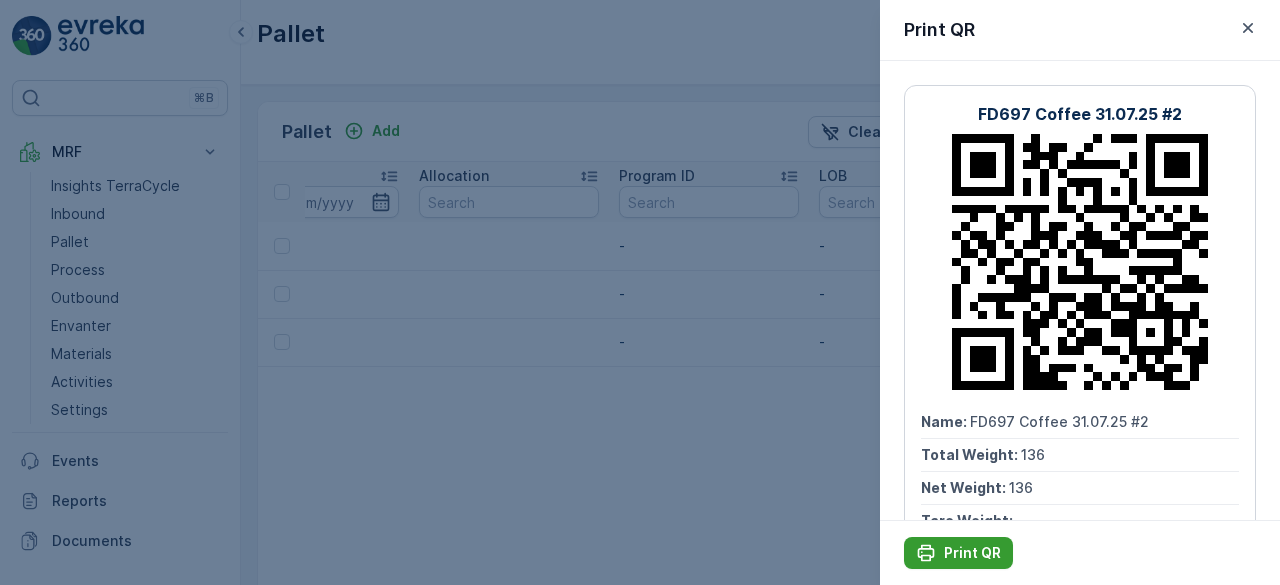 click on "Print QR" at bounding box center [972, 553] 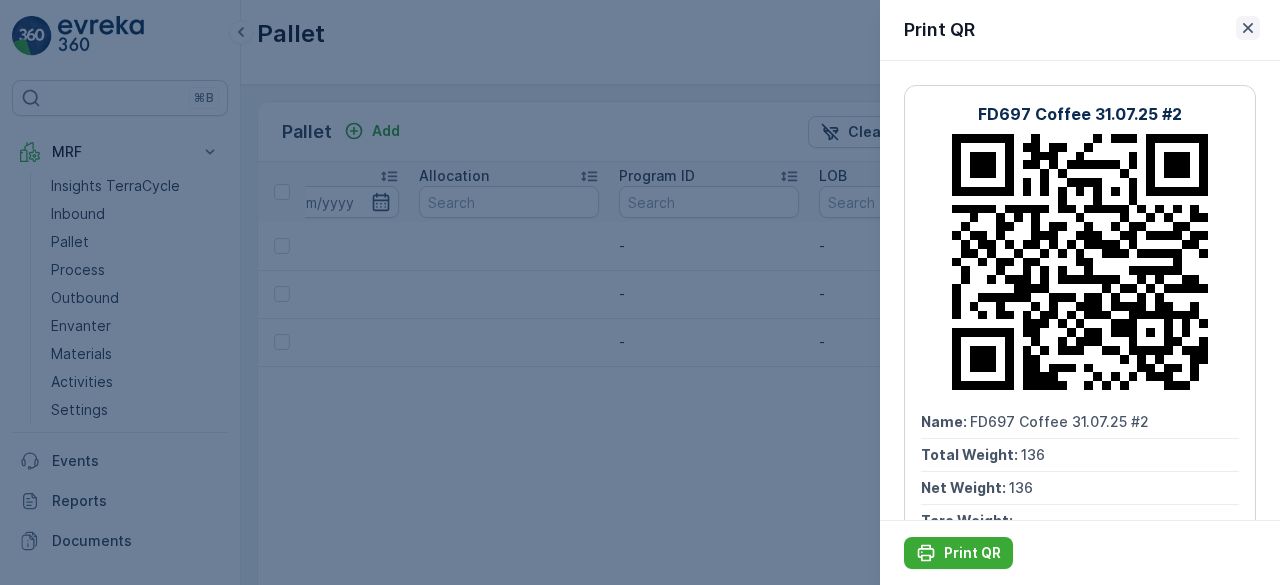 click 